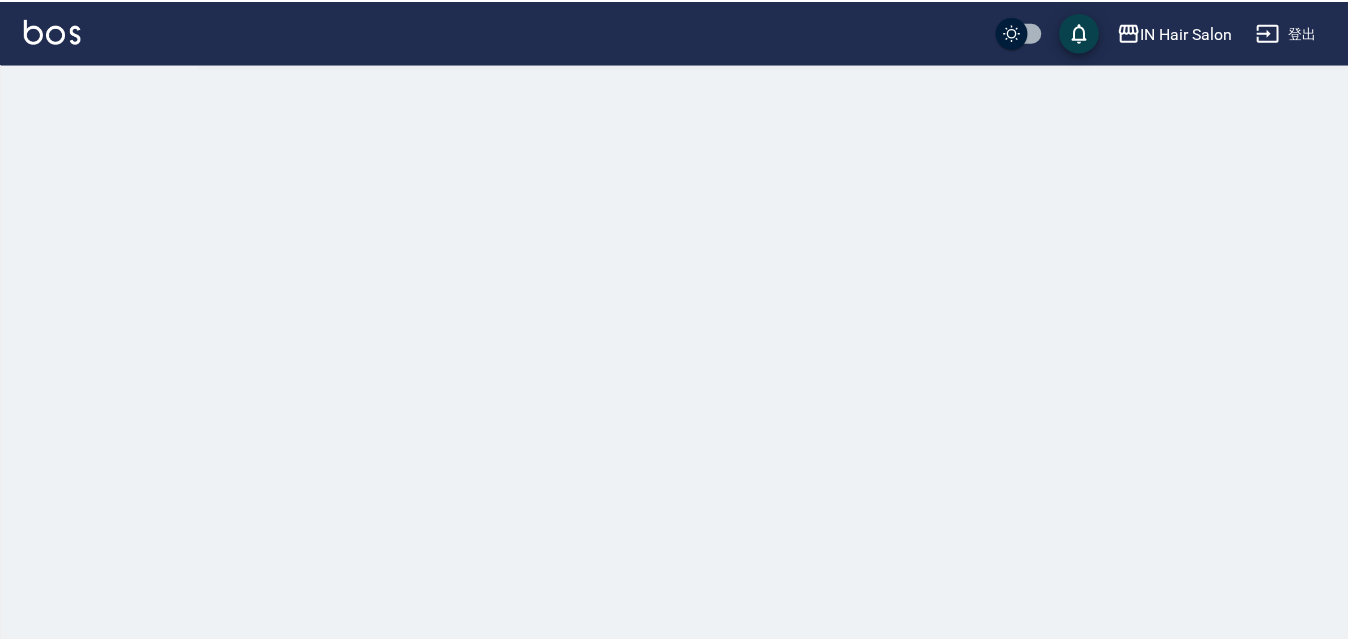 scroll, scrollTop: 0, scrollLeft: 0, axis: both 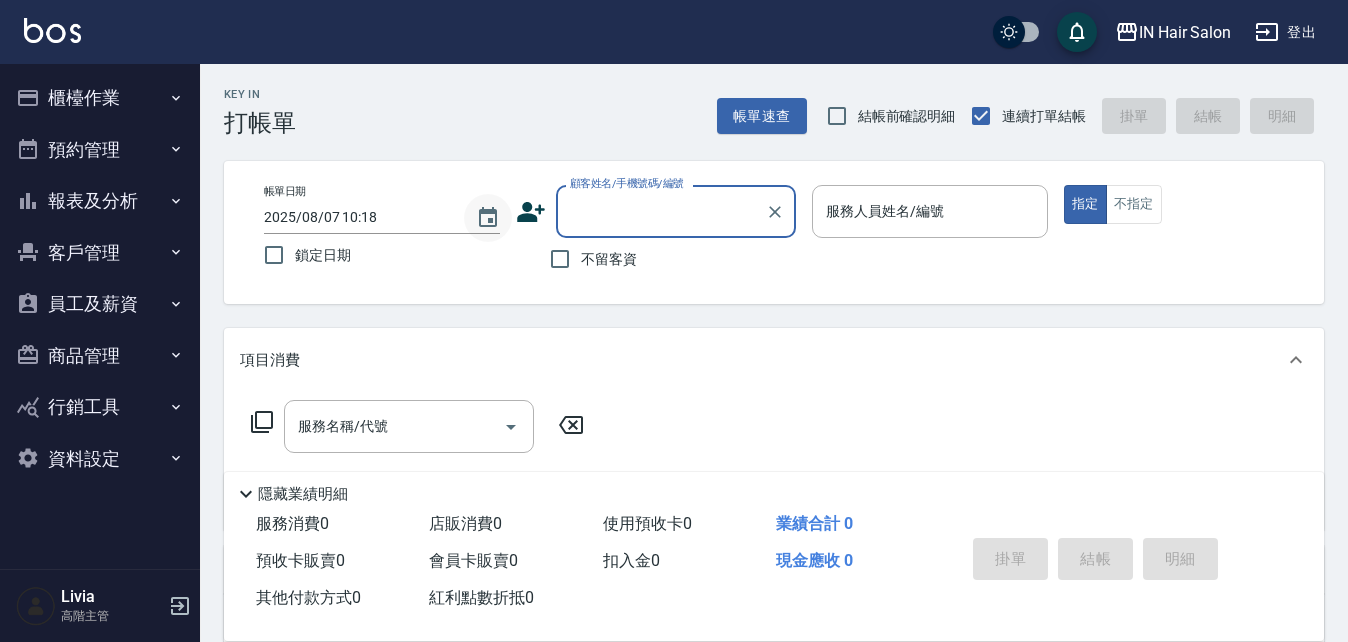 click 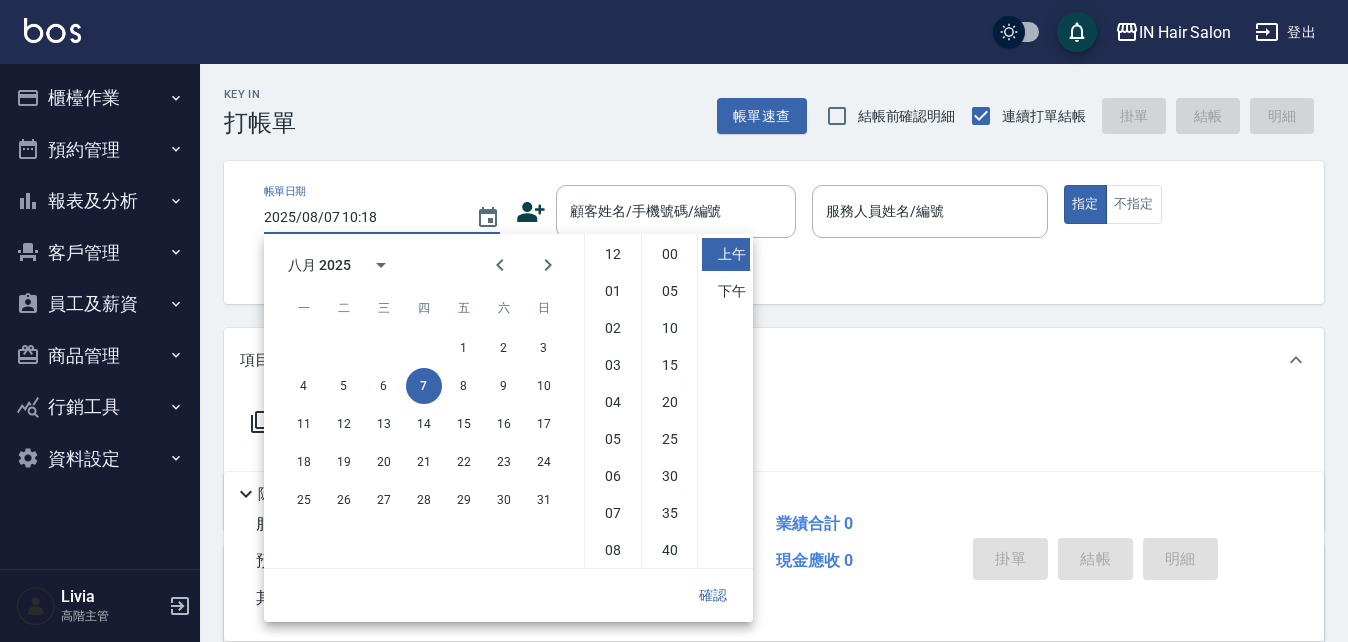 scroll, scrollTop: 112, scrollLeft: 0, axis: vertical 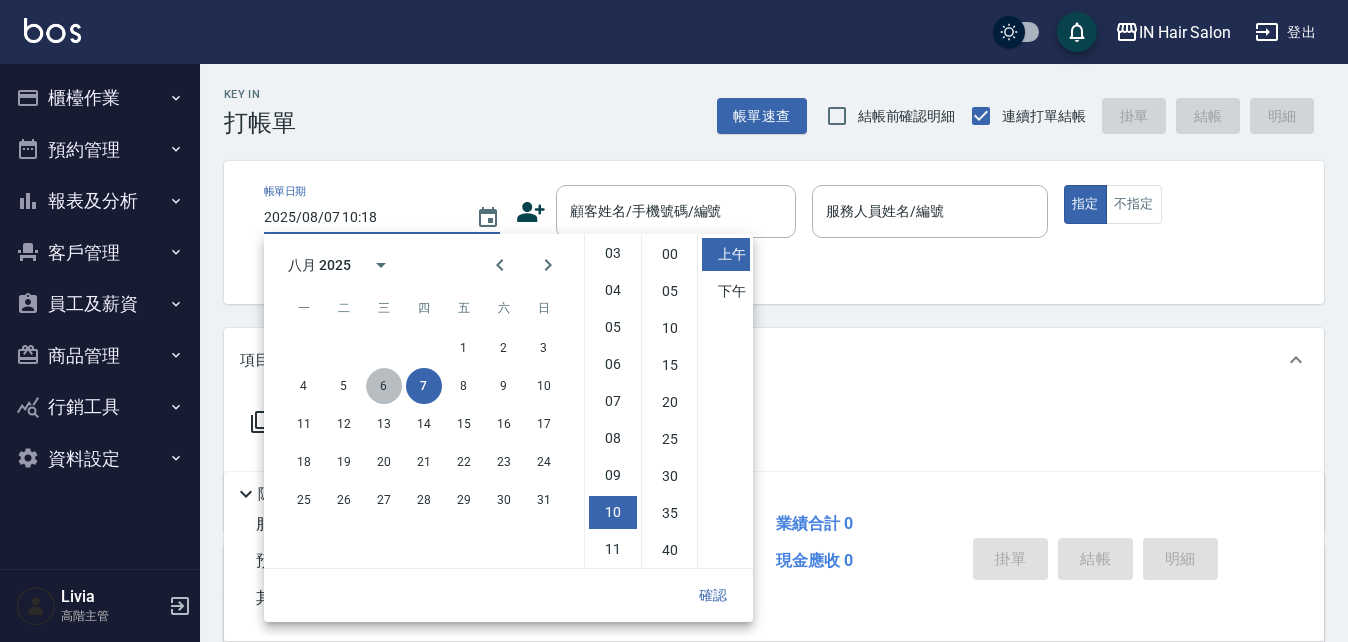 click on "6" at bounding box center [384, 386] 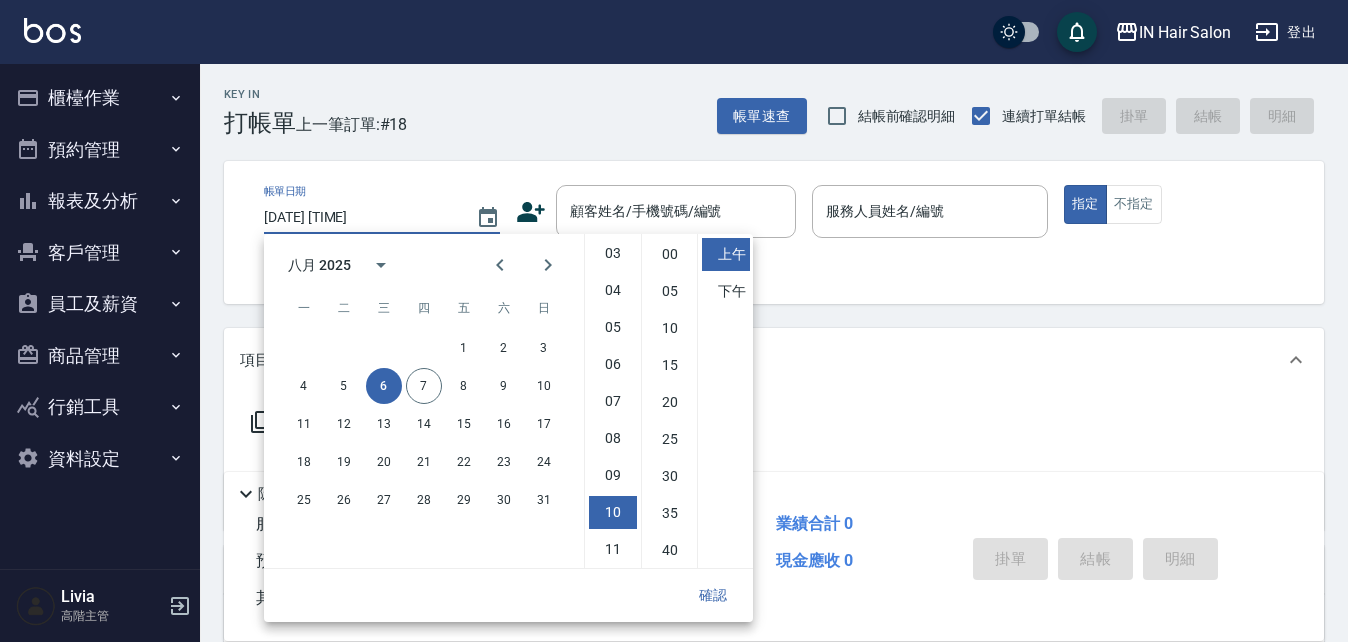 click on "確認" at bounding box center (713, 595) 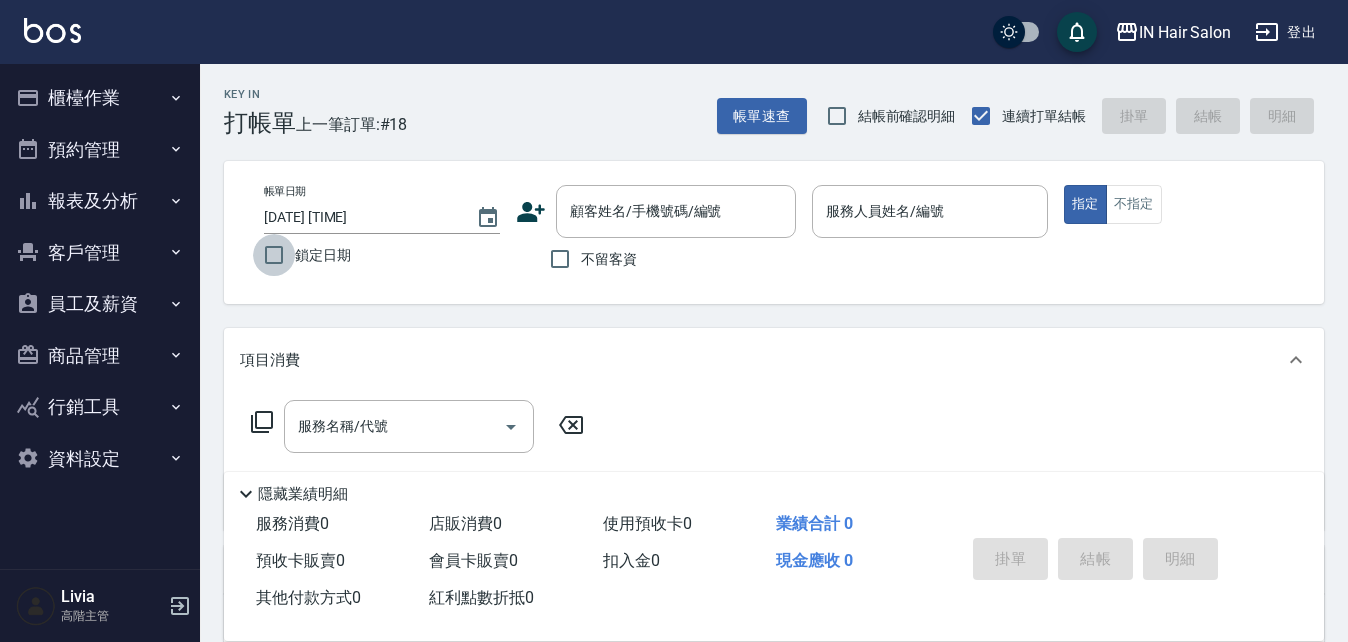 click on "鎖定日期" at bounding box center [274, 255] 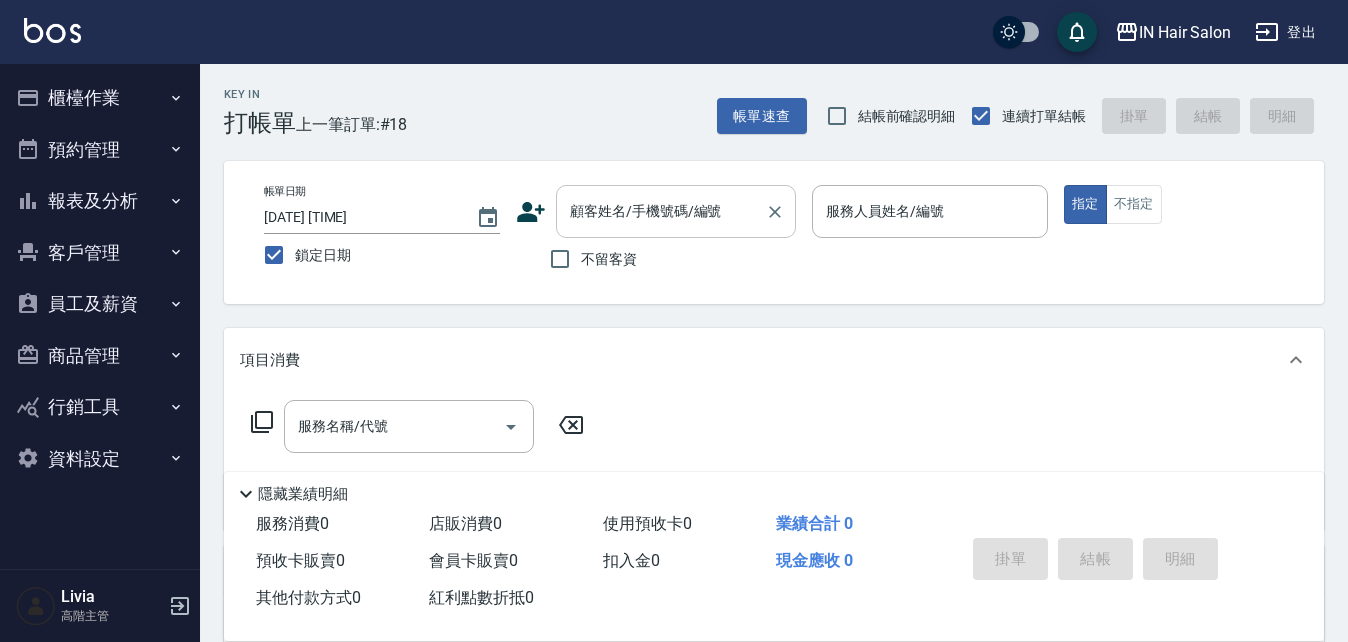 click on "顧客姓名/手機號碼/編號 顧客姓名/手機號碼/編號" at bounding box center [676, 211] 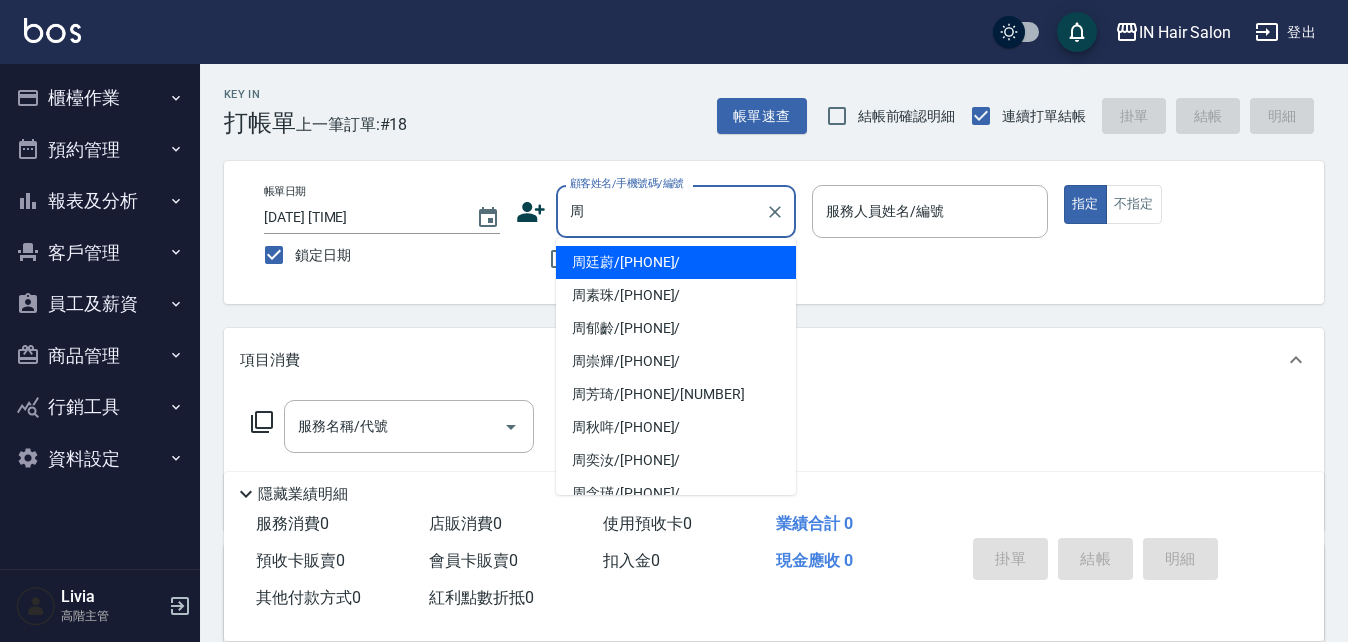click on "周廷蔚/[PHONE]/" at bounding box center [676, 262] 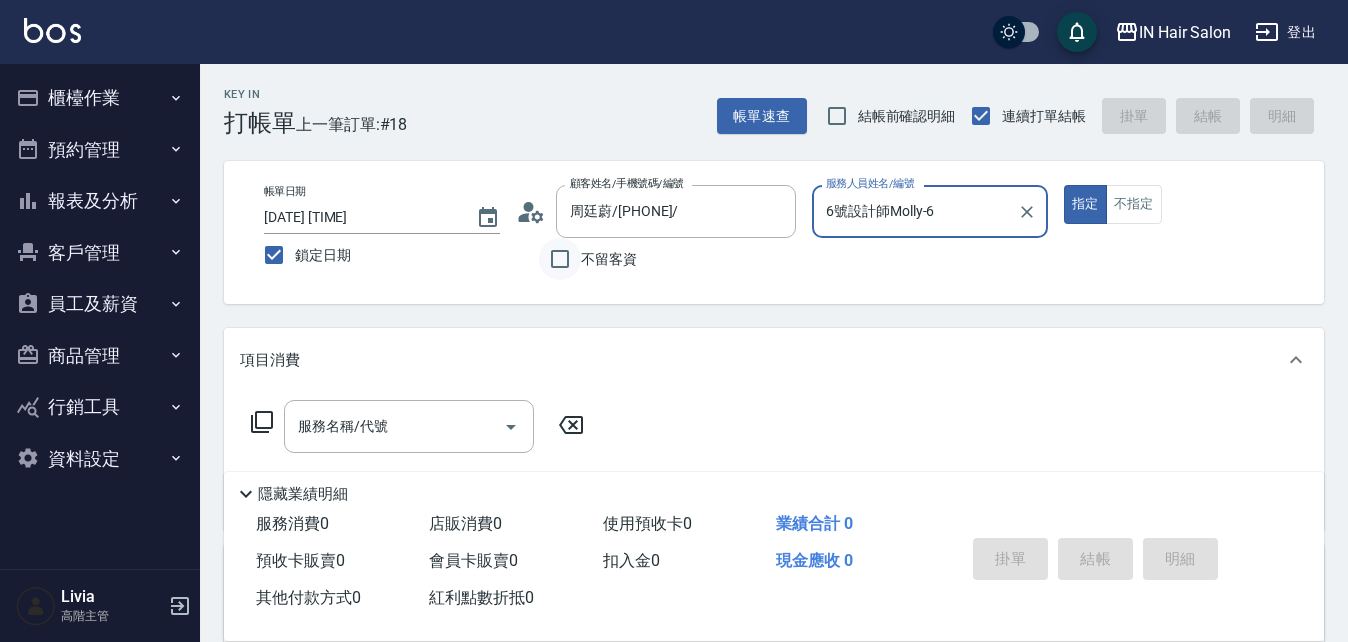 type on "6號設計師Molly-6" 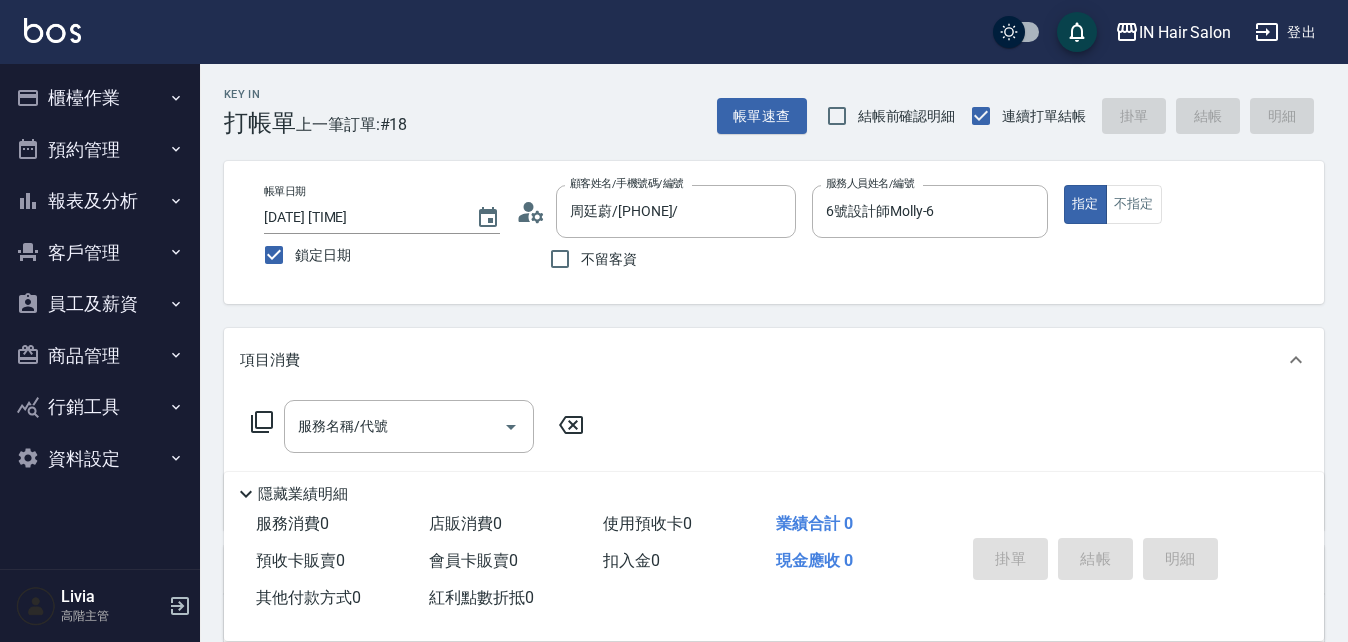 click 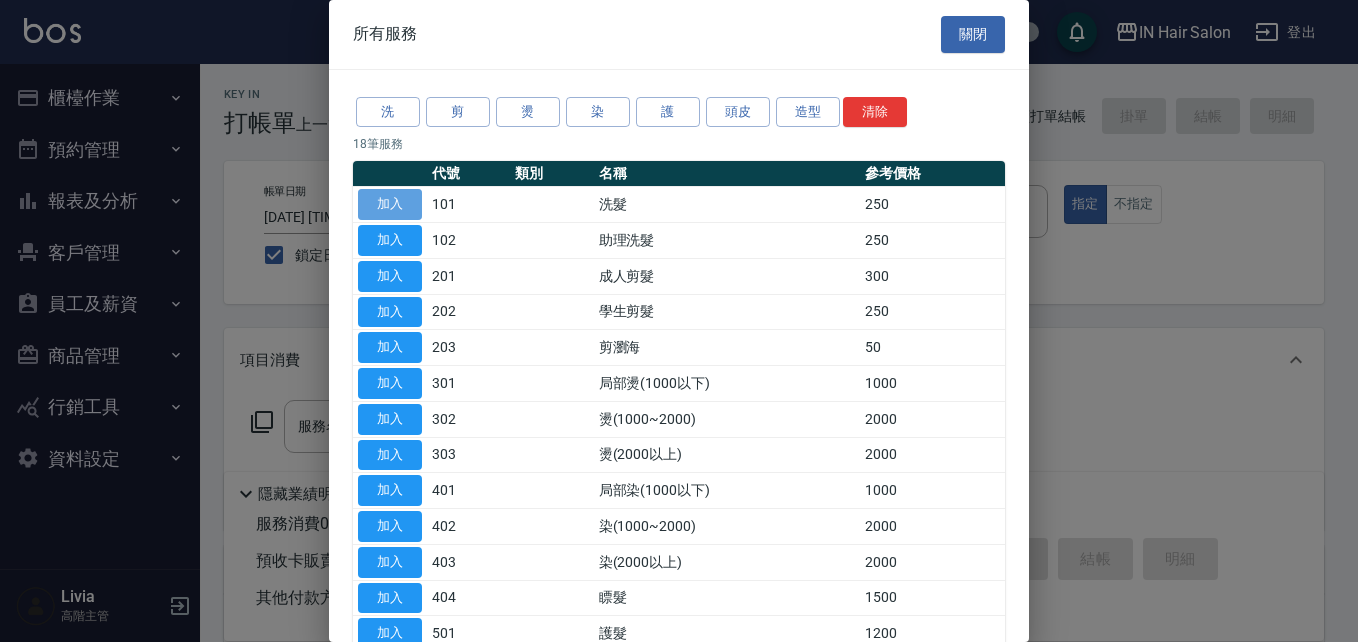 click on "加入" at bounding box center [390, 204] 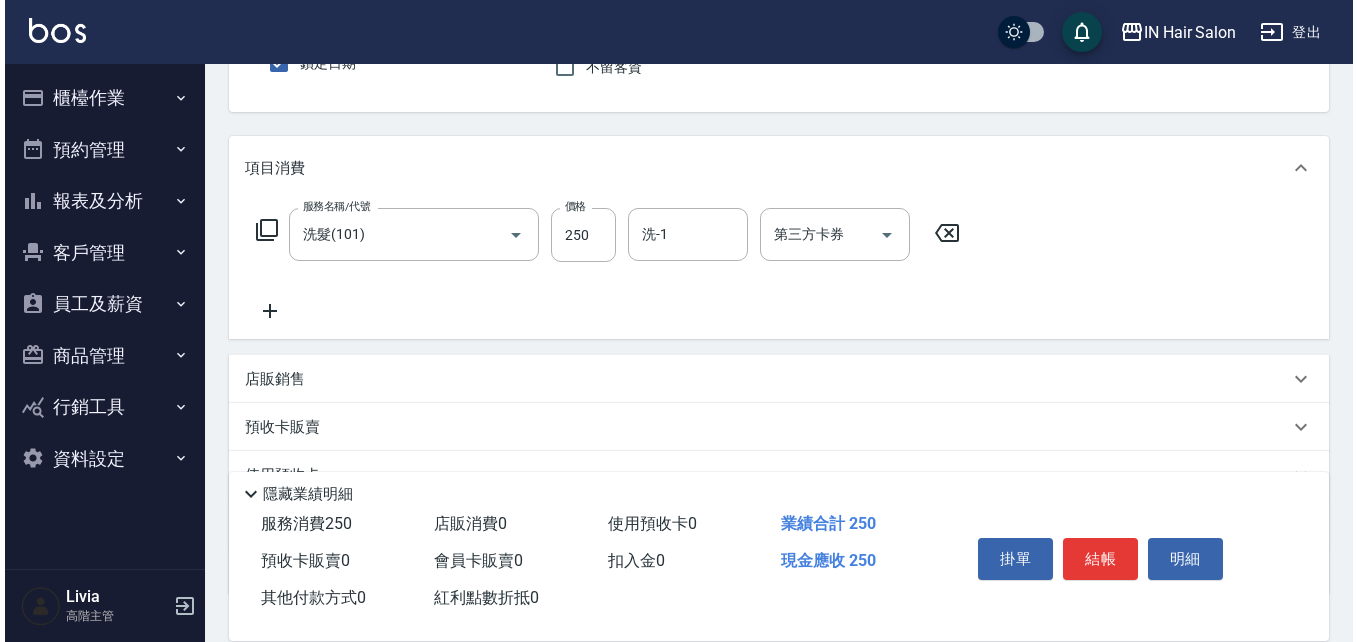 scroll, scrollTop: 200, scrollLeft: 0, axis: vertical 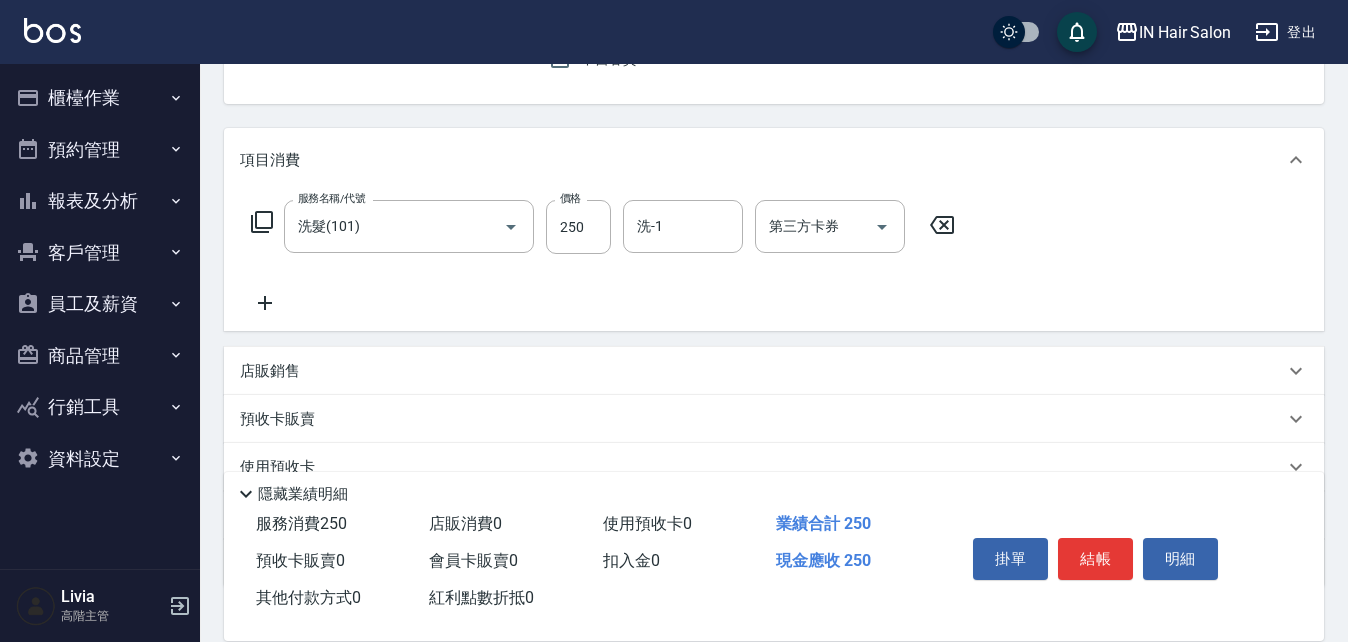 click 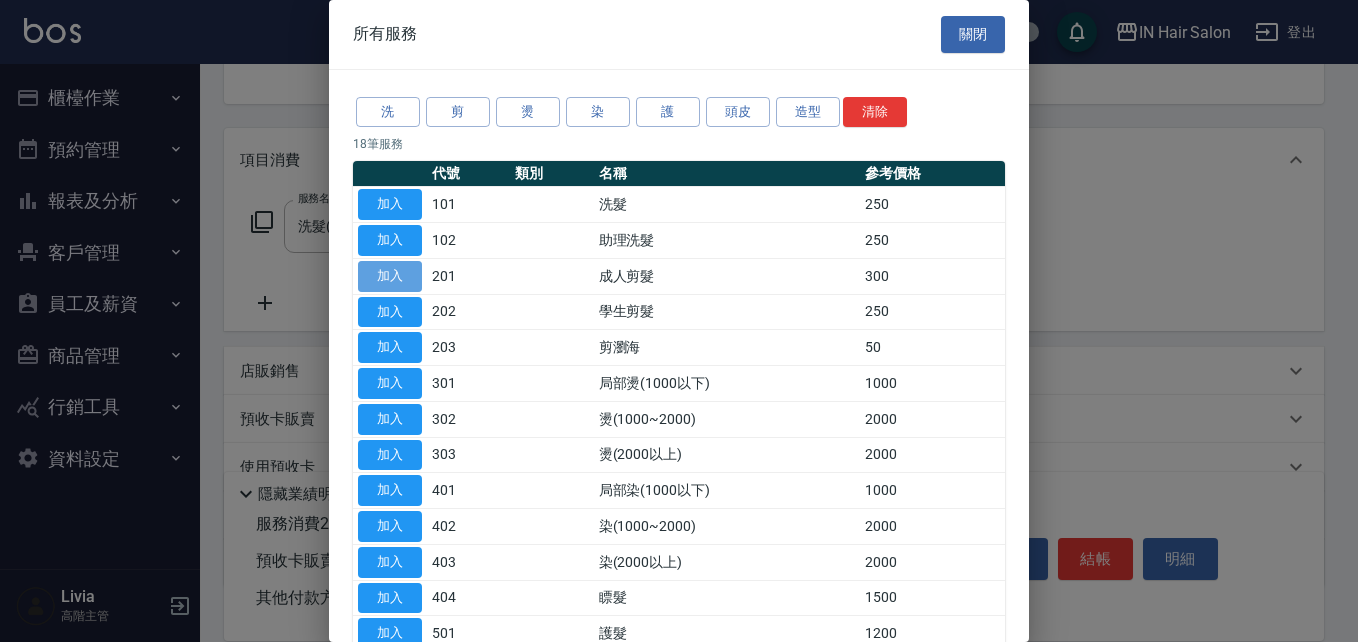 click on "加入" at bounding box center [390, 276] 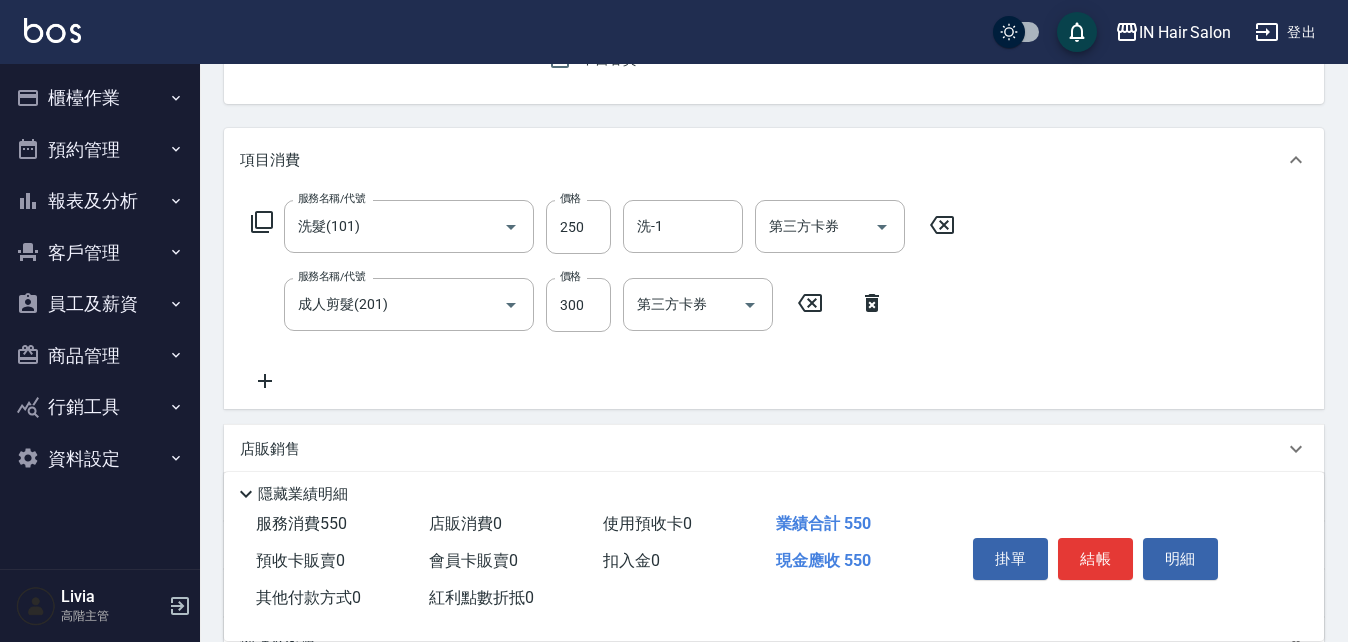 click 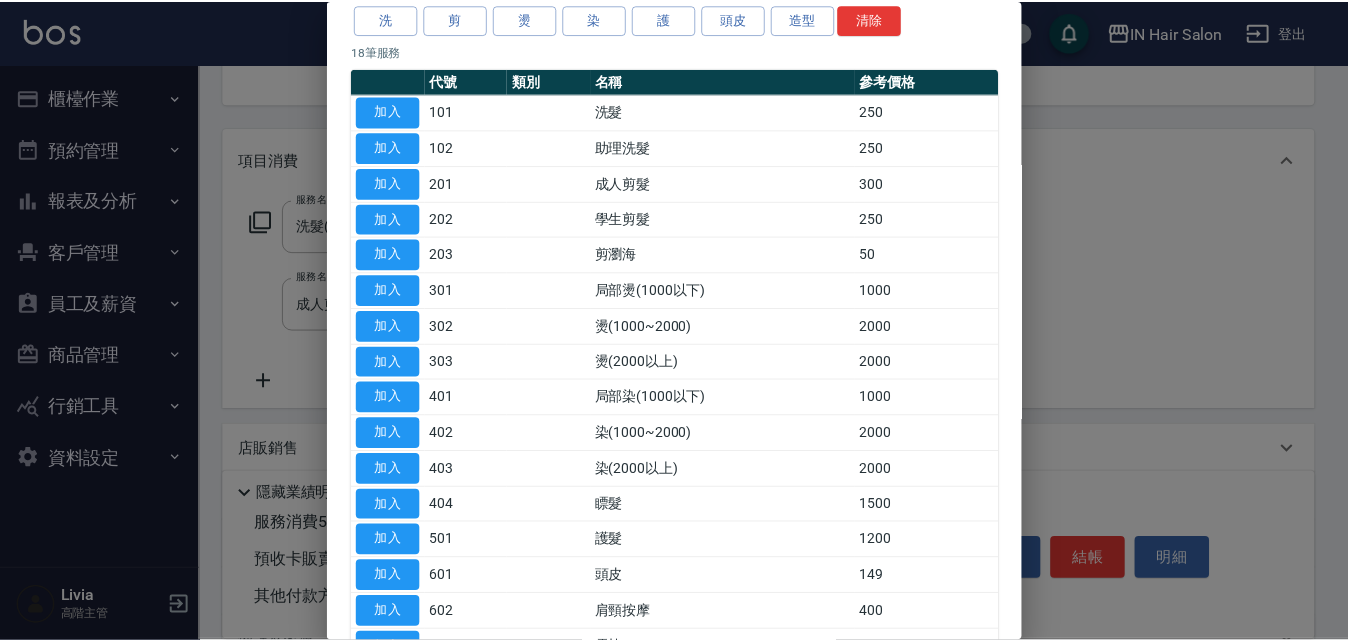scroll, scrollTop: 299, scrollLeft: 0, axis: vertical 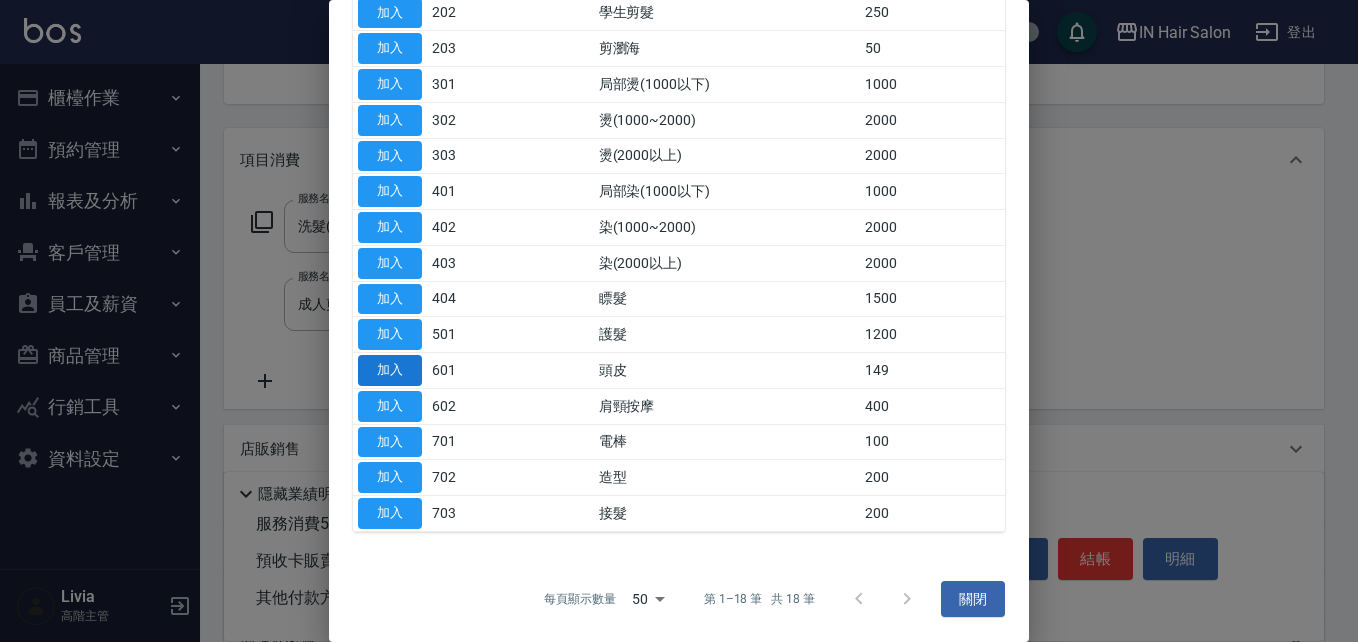 click on "加入" at bounding box center (390, 370) 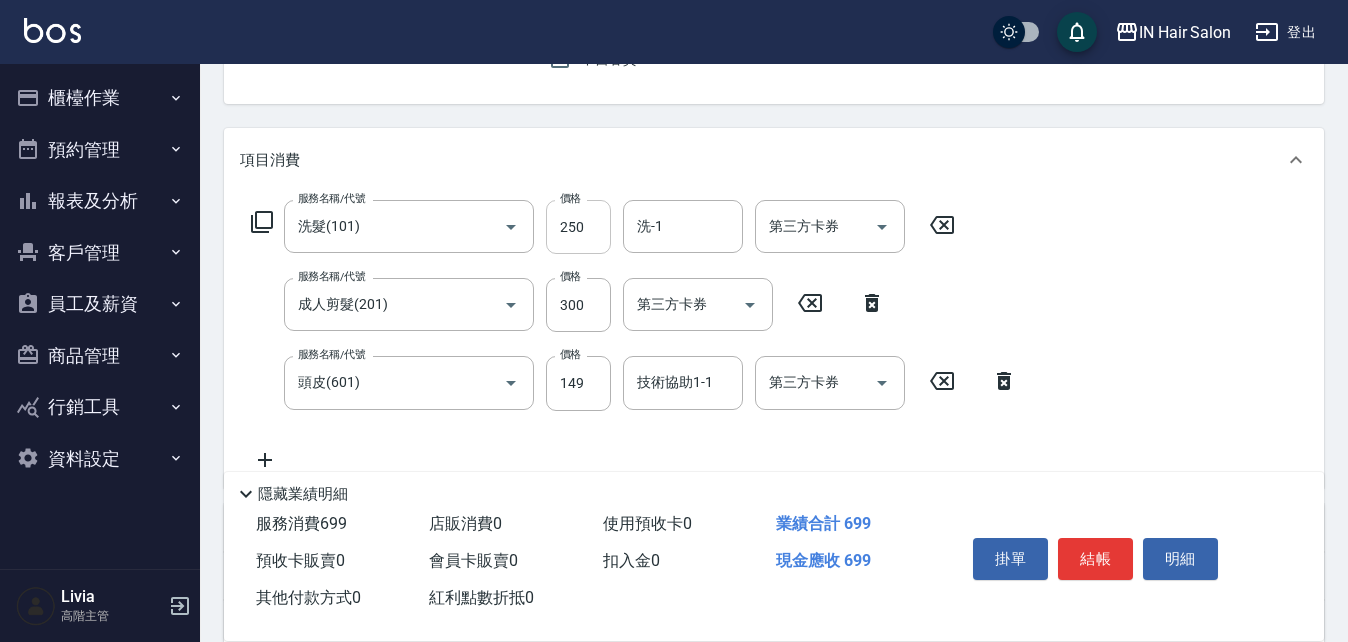 click on "250" at bounding box center [578, 227] 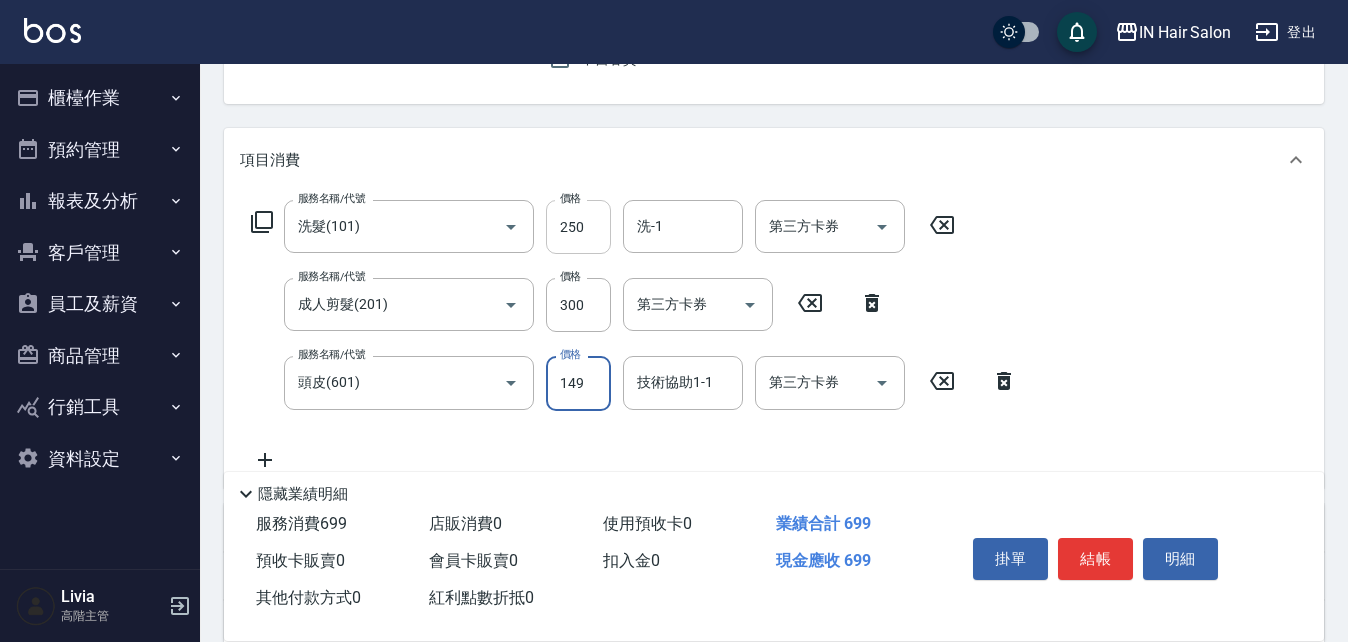 click on "250" at bounding box center (578, 227) 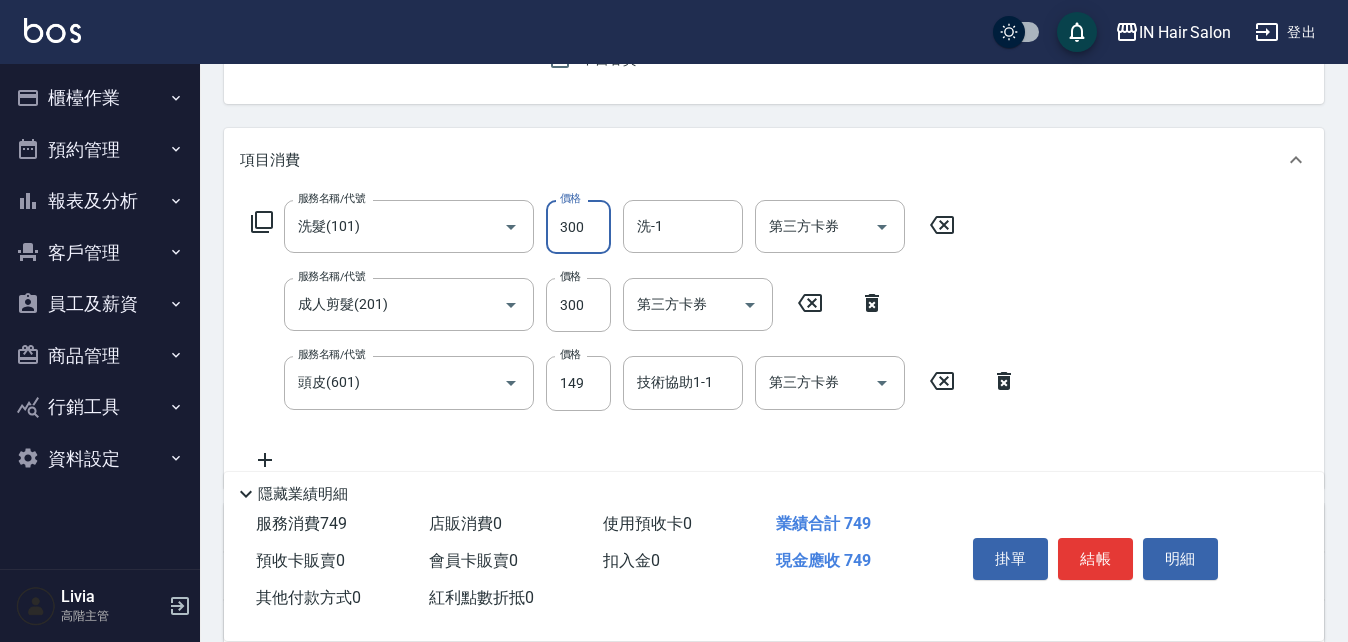 type on "300" 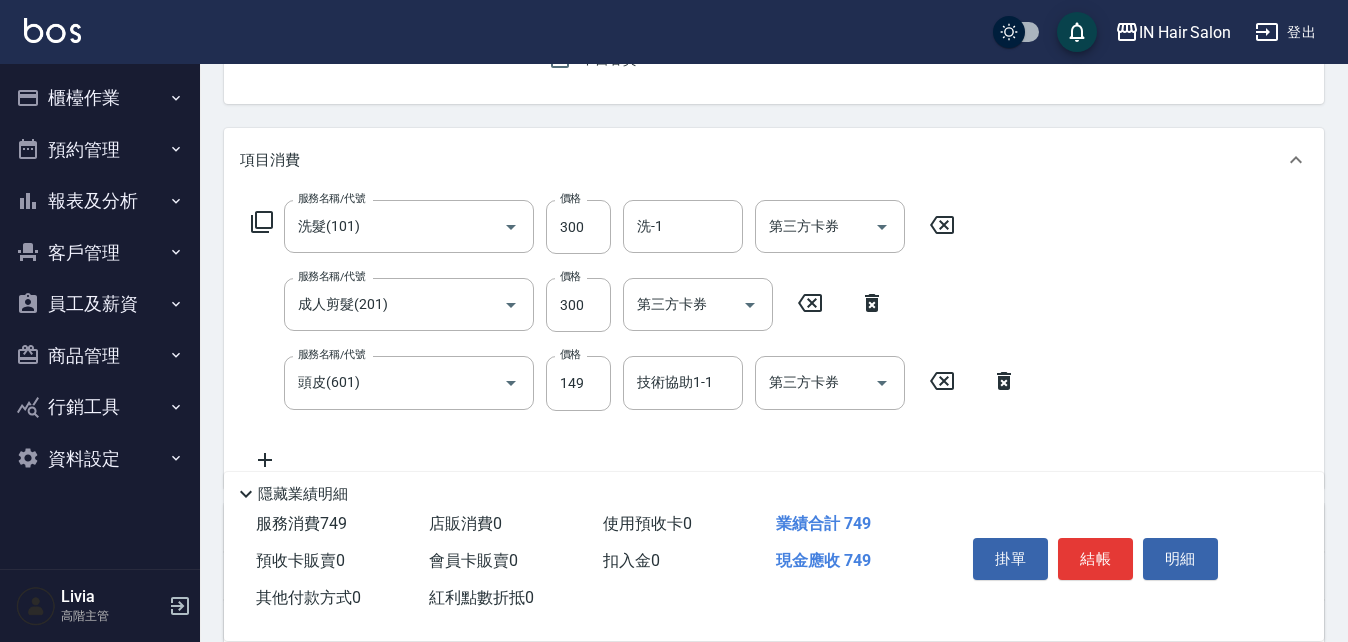 click on "服務名稱/代號 洗髮(101) 服務名稱/代號 價格 300 價格 洗-1 洗-1 第三方卡券 第三方卡券 服務名稱/代號 成人剪髮(201) 服務名稱/代號 價格 300 價格 第三方卡券 第三方卡券 服務名稱/代號 頭皮(601) 服務名稱/代號 價格 149 價格 技術協助1-1 技術協助1-1 第三方卡券 第三方卡券" at bounding box center [634, 335] 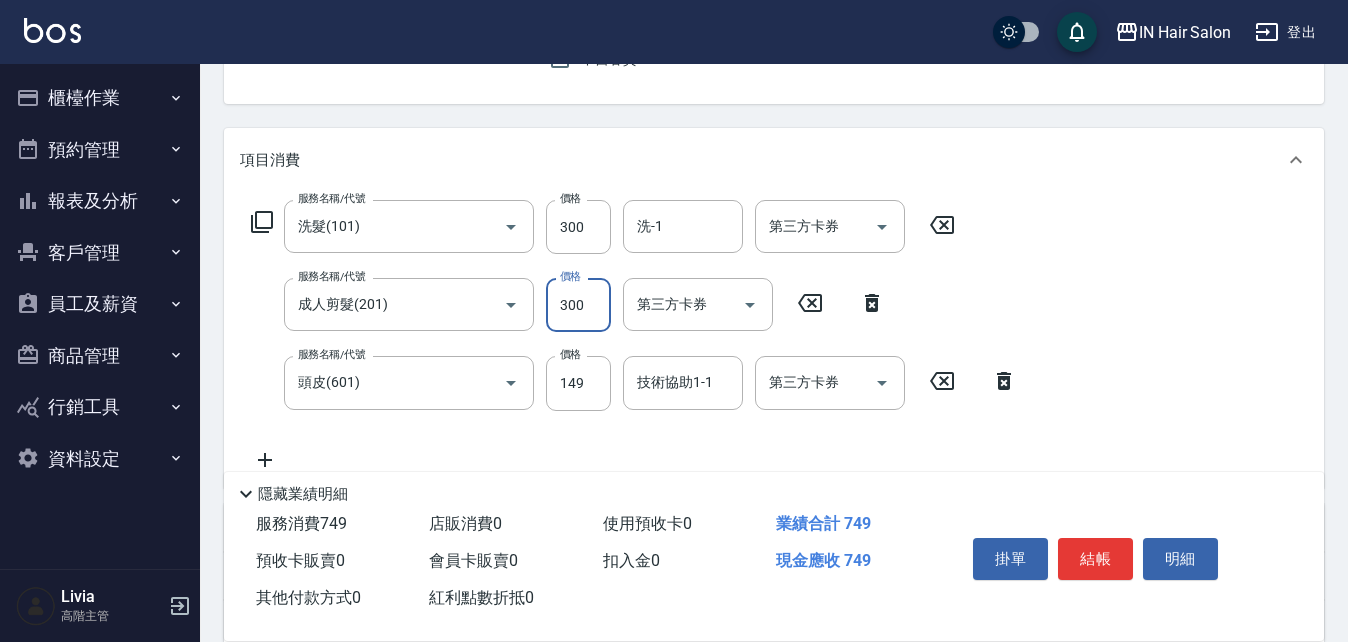 click on "300" at bounding box center (578, 305) 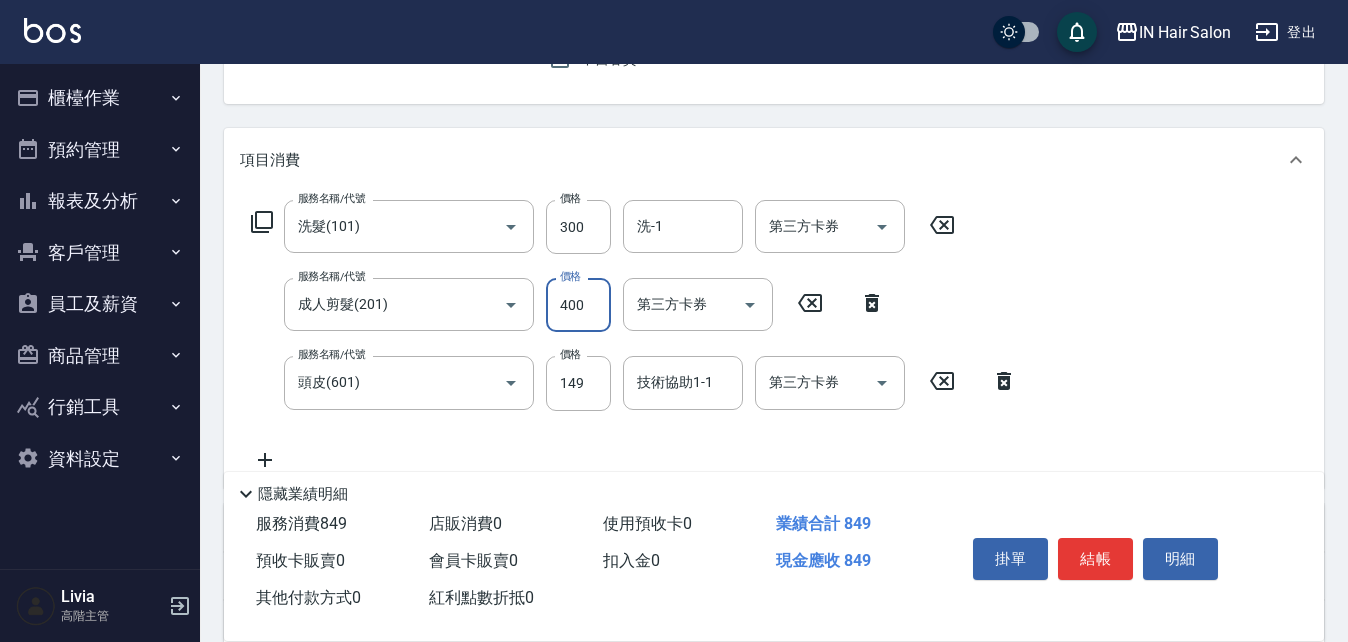 type on "400" 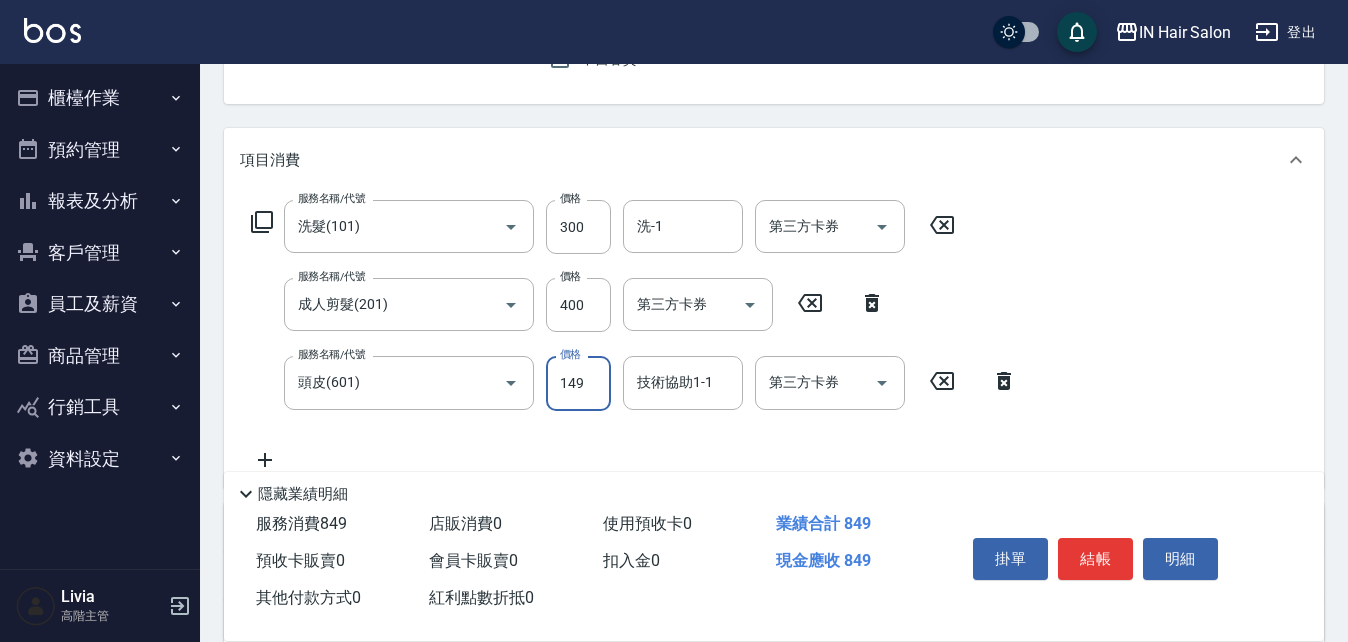 click on "149" at bounding box center [578, 383] 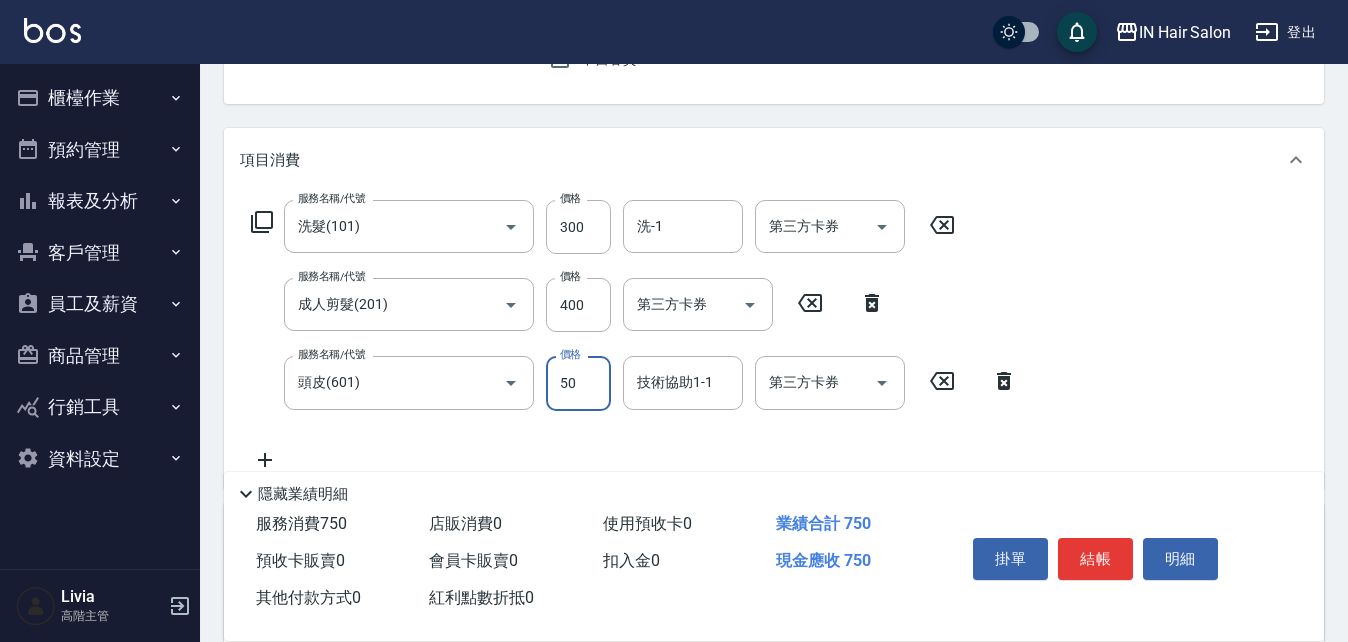 type on "50" 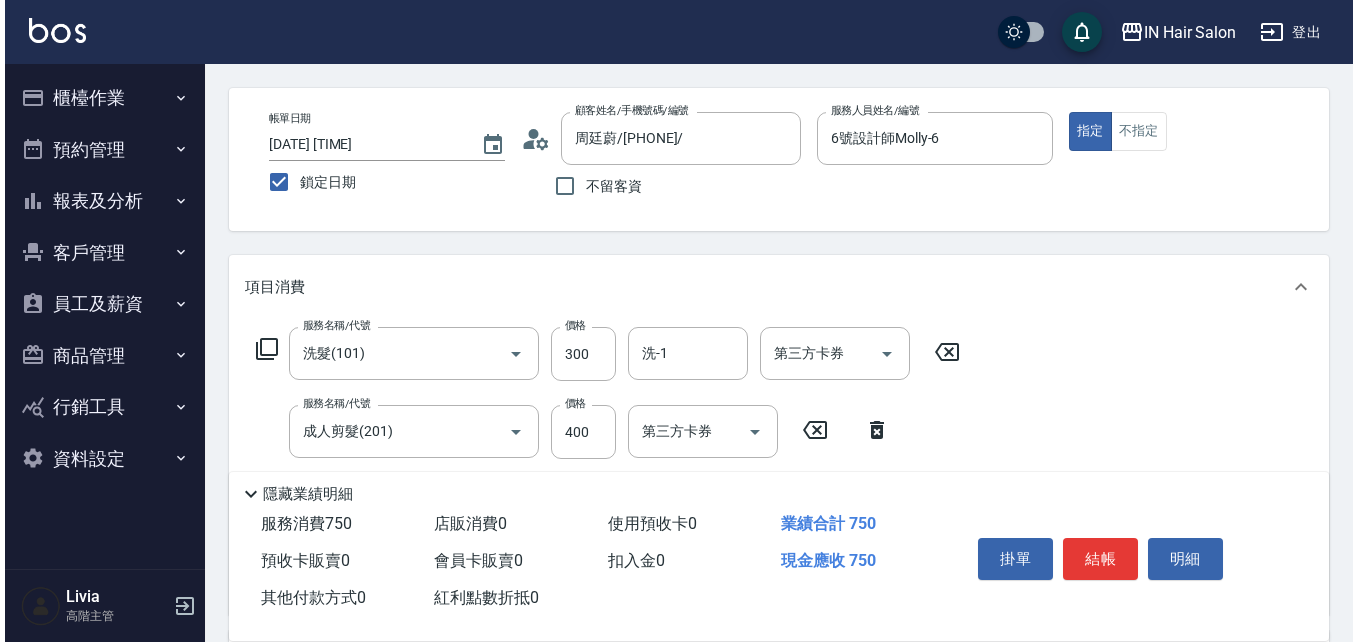 scroll, scrollTop: 0, scrollLeft: 0, axis: both 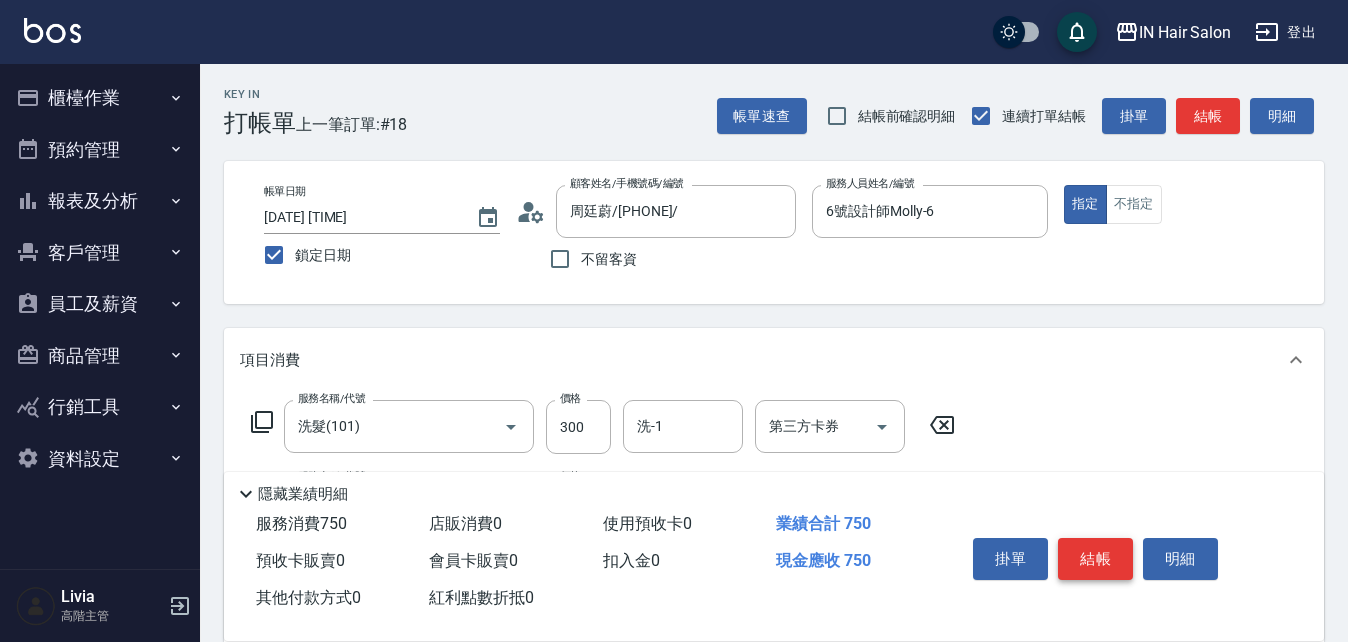 click on "結帳" at bounding box center (1095, 559) 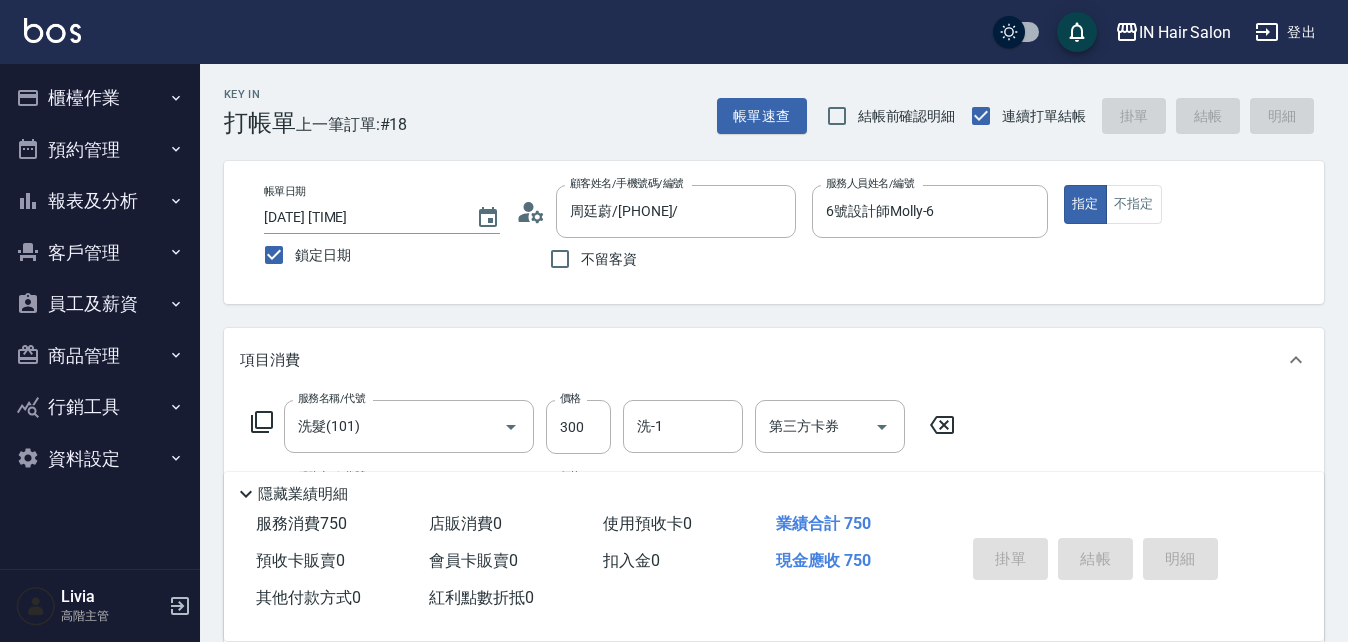 type 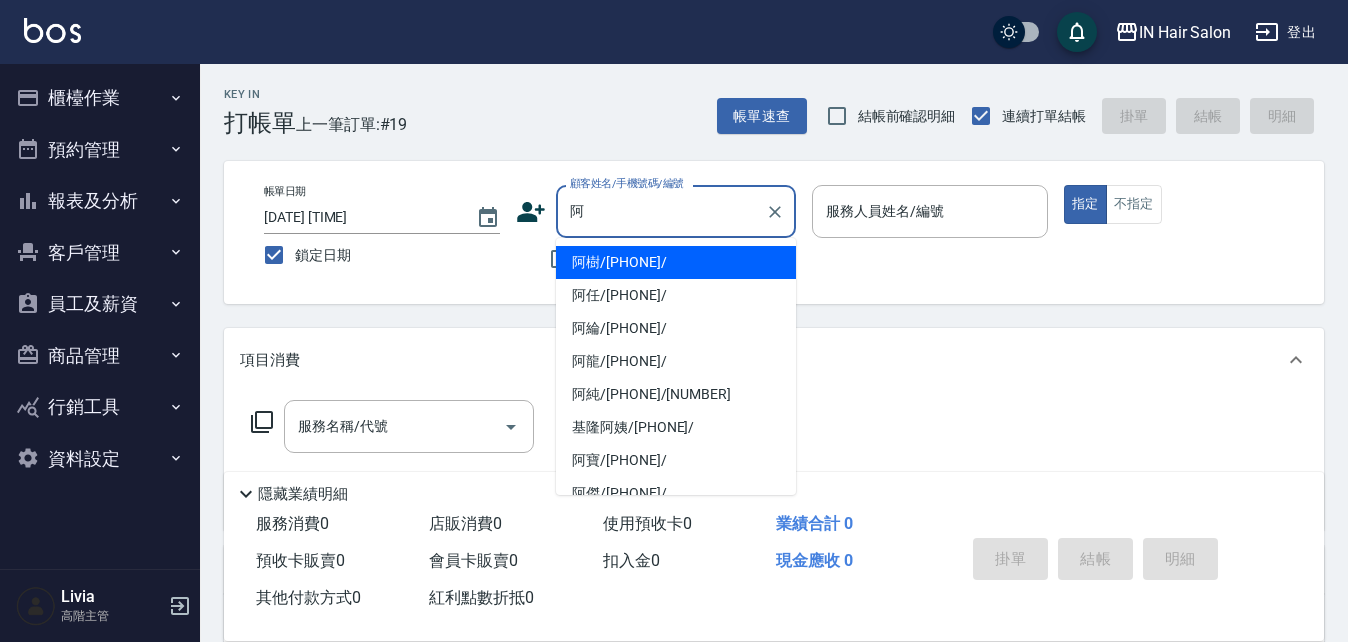 click on "阿龍/[PHONE]/" at bounding box center [676, 361] 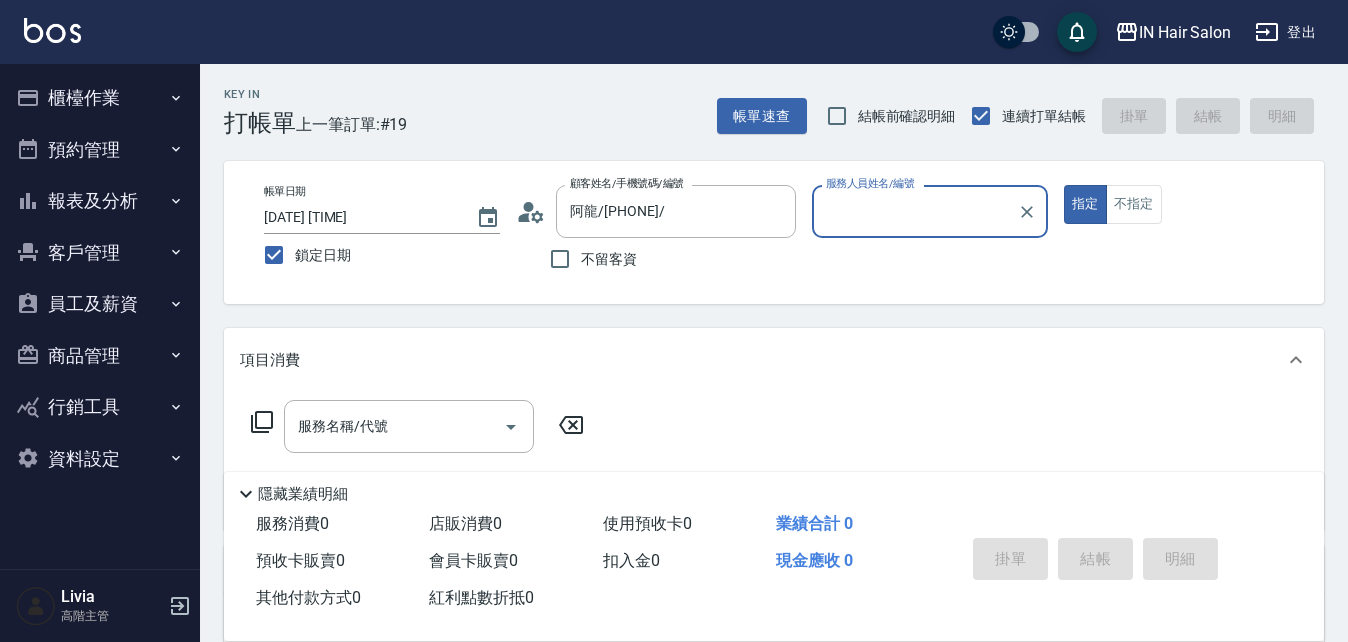 type on "7號設計師Erica-7" 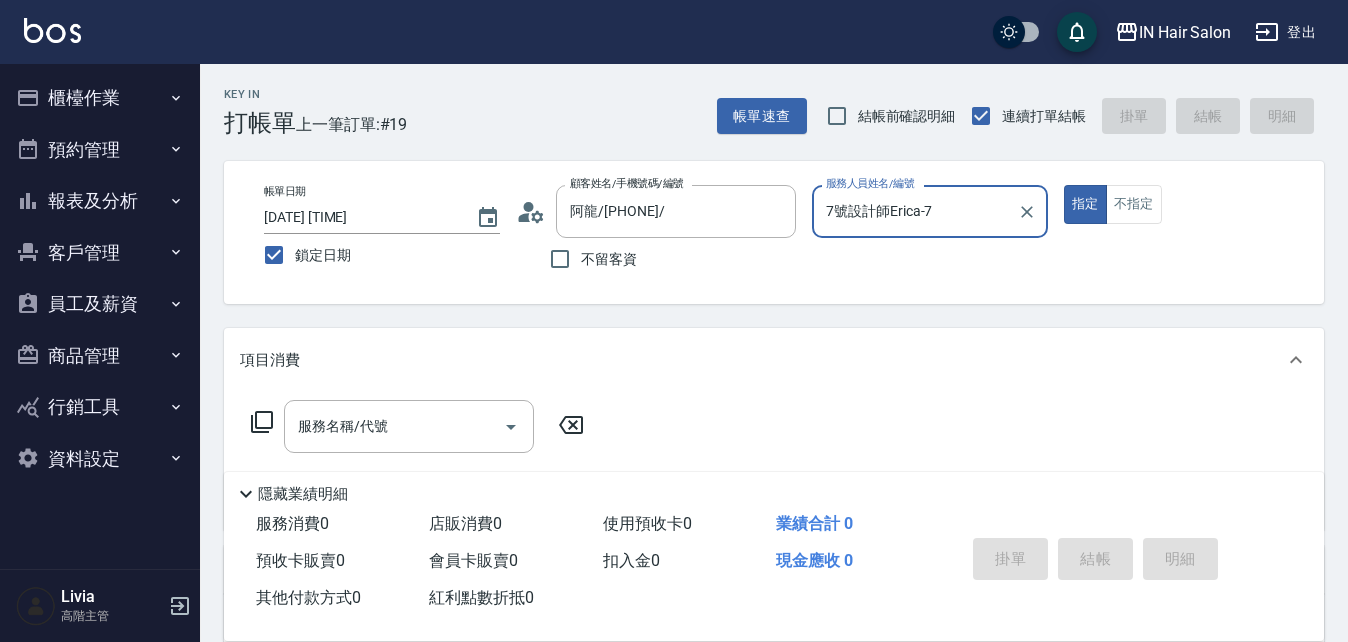 click 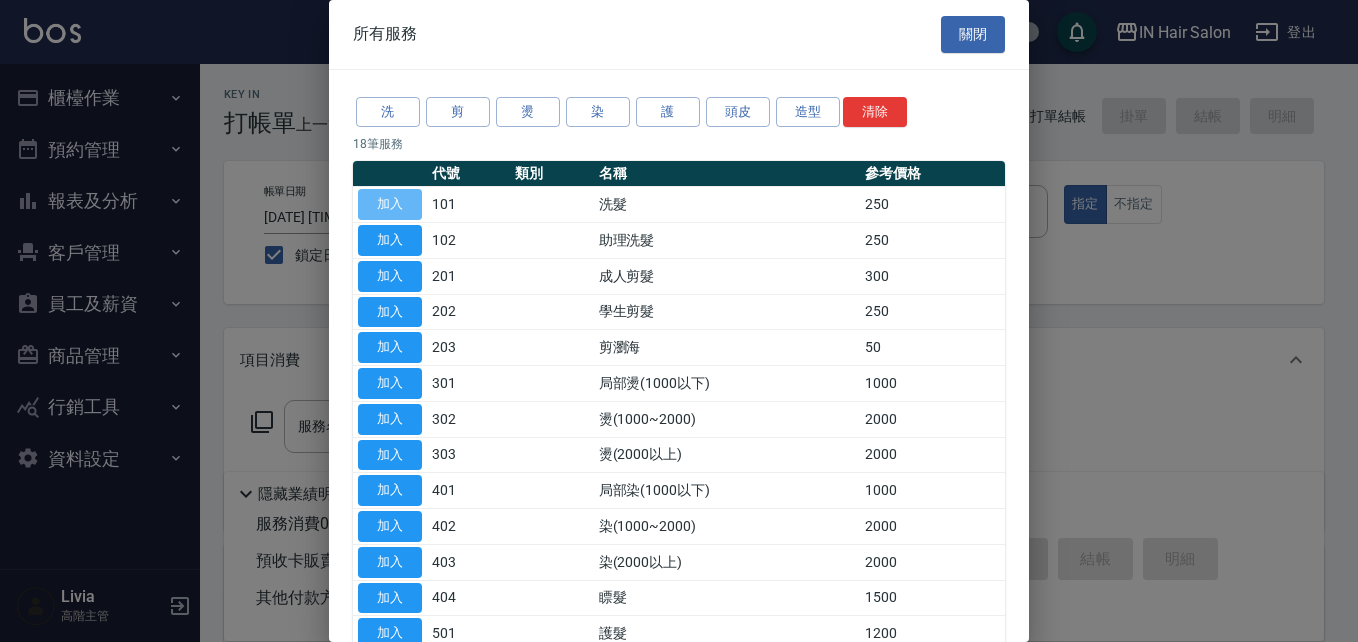 drag, startPoint x: 404, startPoint y: 196, endPoint x: 368, endPoint y: 268, distance: 80.49844 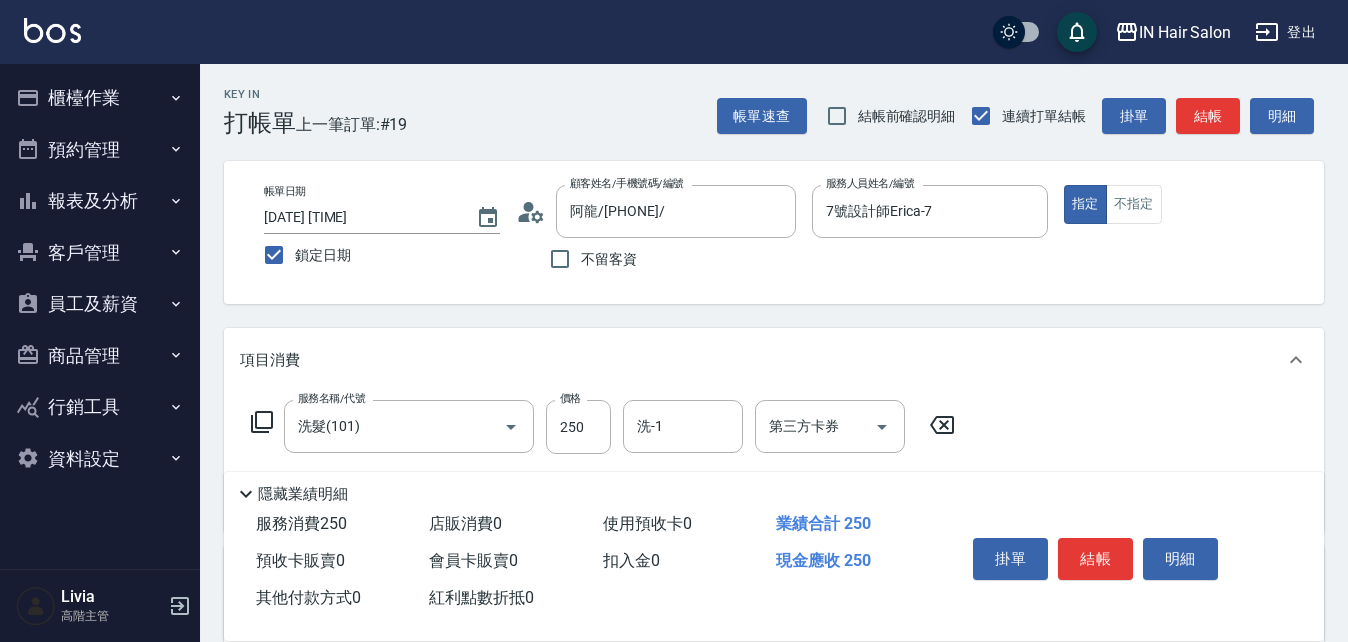 click 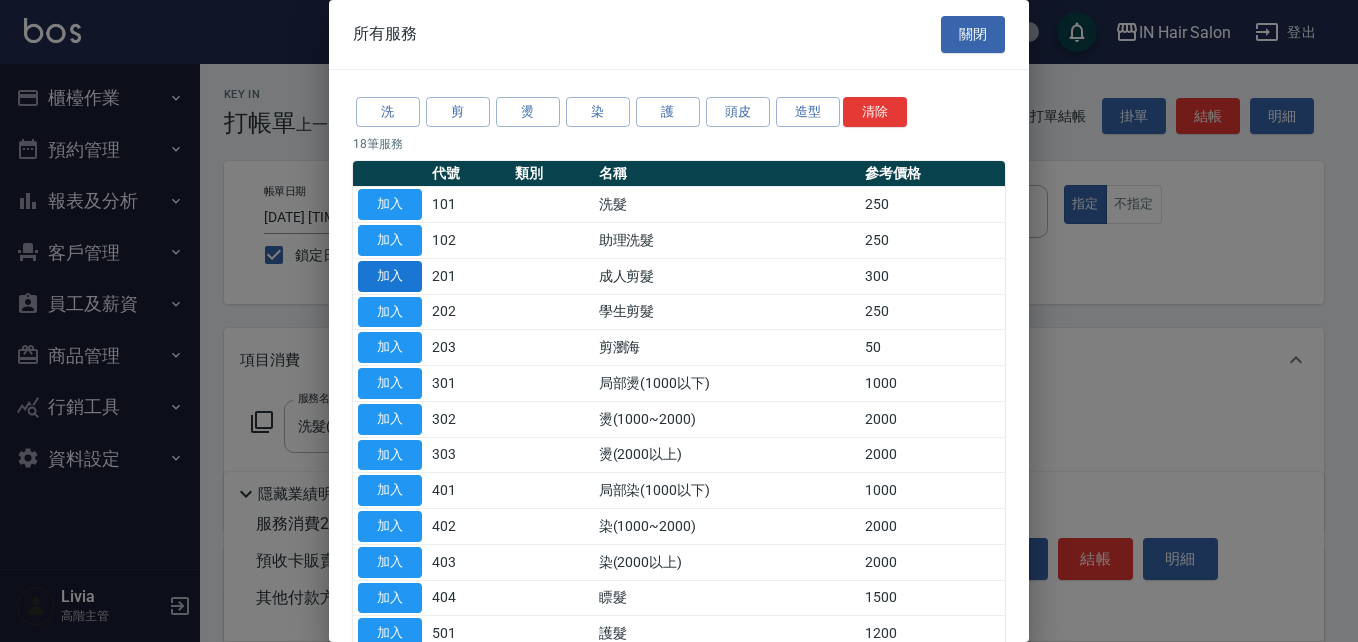 click on "加入" at bounding box center [390, 276] 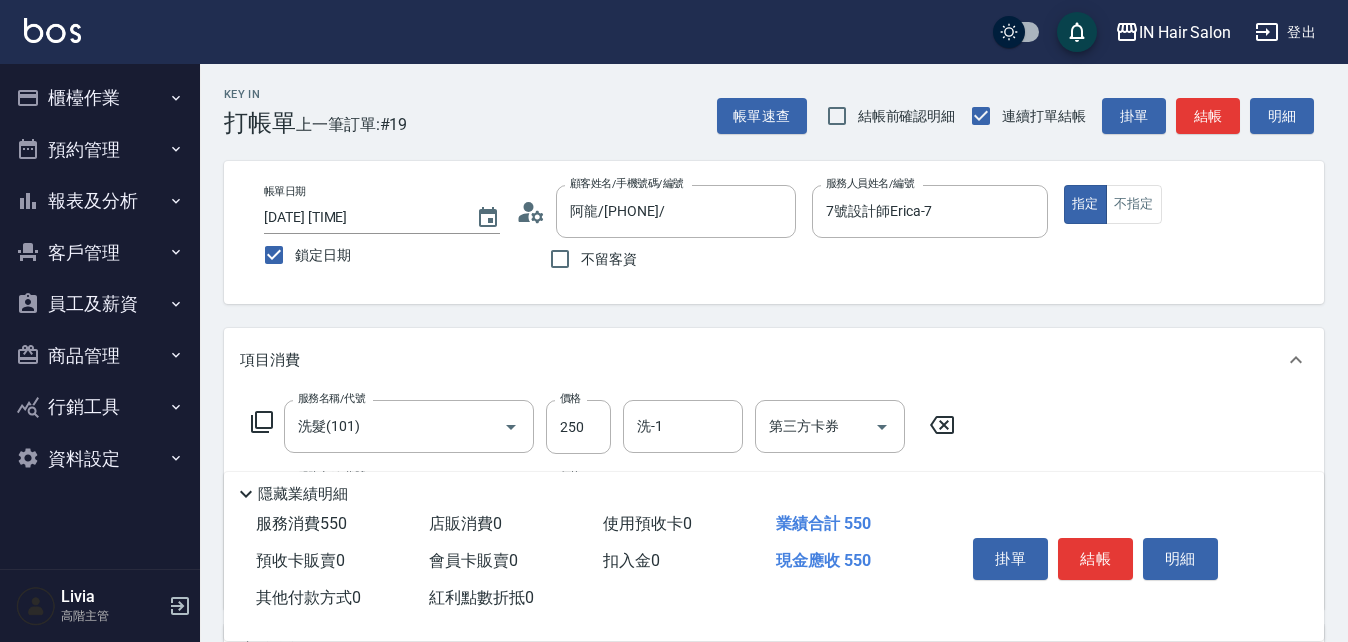 click 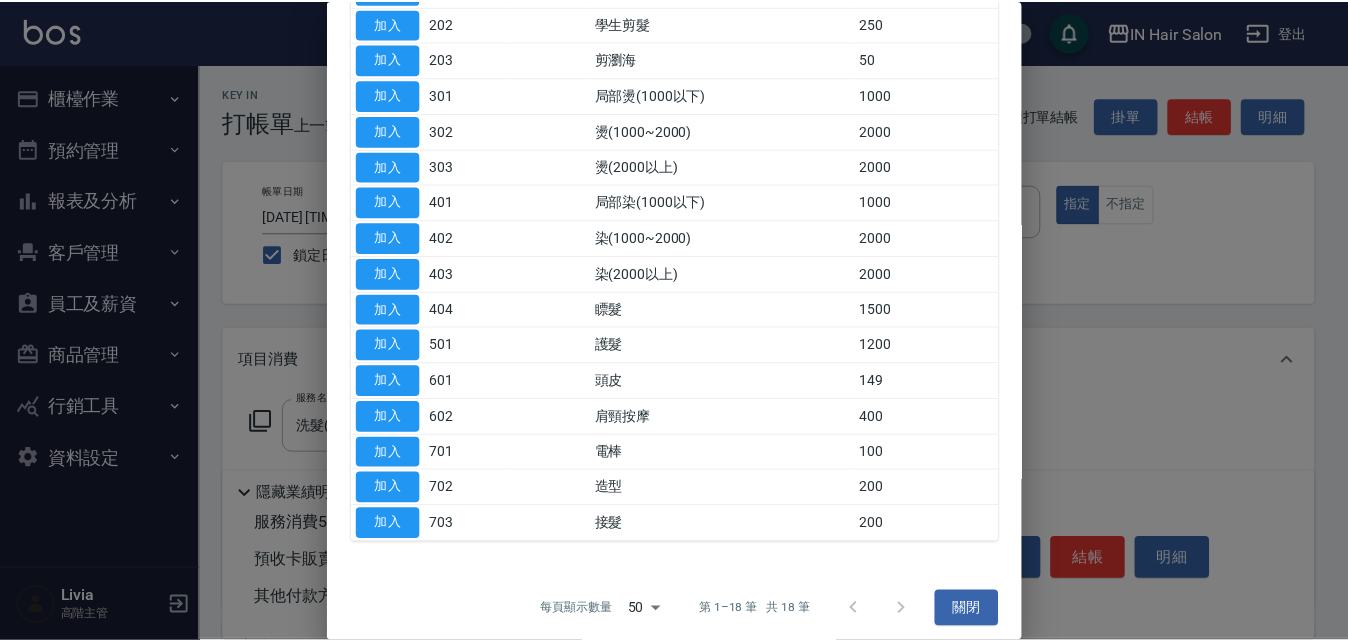 scroll, scrollTop: 299, scrollLeft: 0, axis: vertical 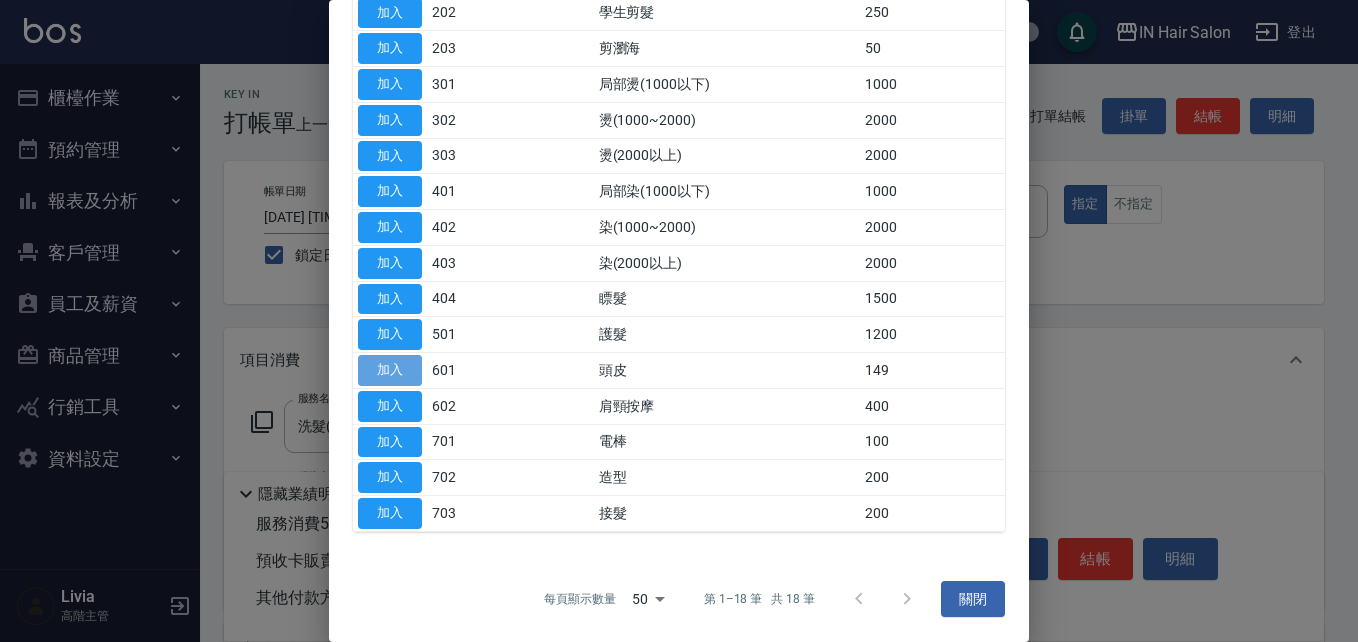 click on "加入" at bounding box center (390, 370) 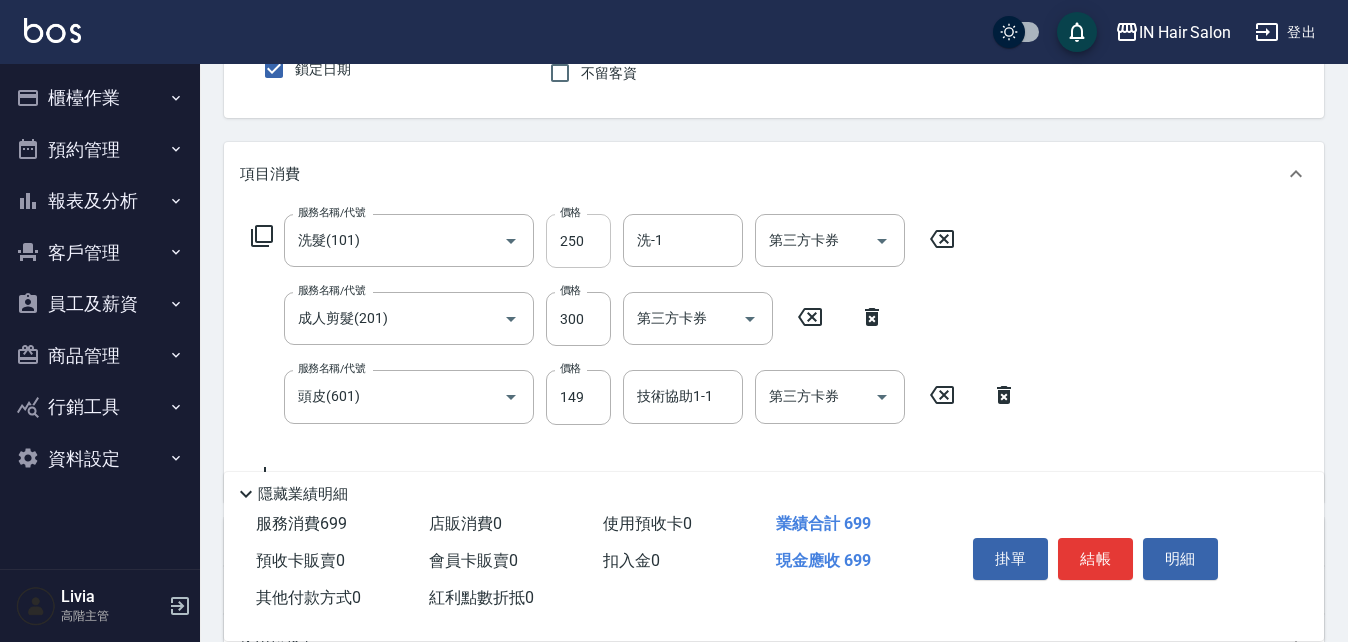 scroll, scrollTop: 200, scrollLeft: 0, axis: vertical 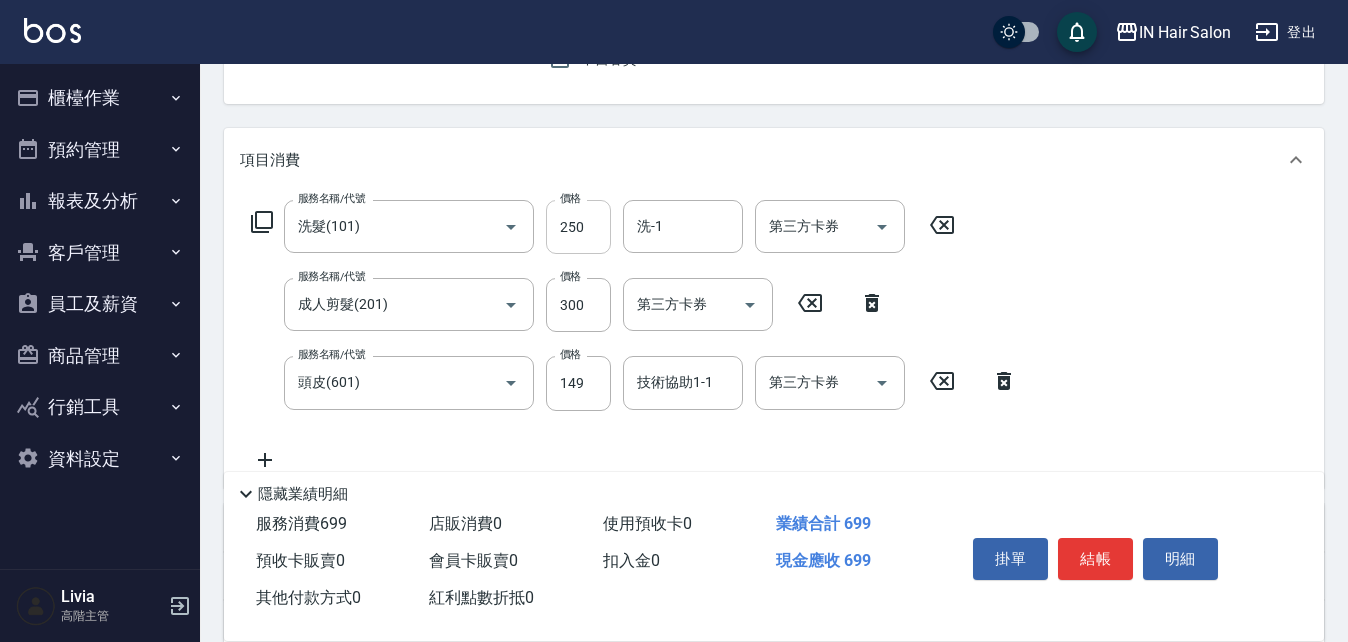 click on "250" at bounding box center [578, 227] 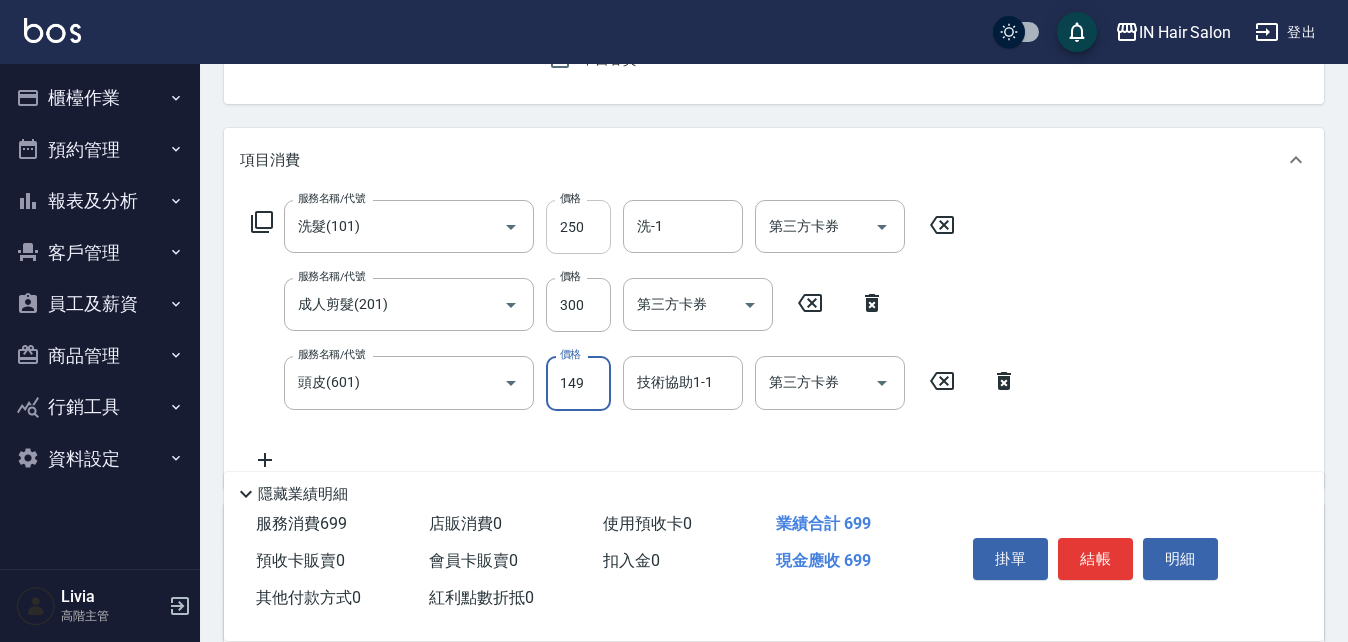 click on "250" at bounding box center (578, 227) 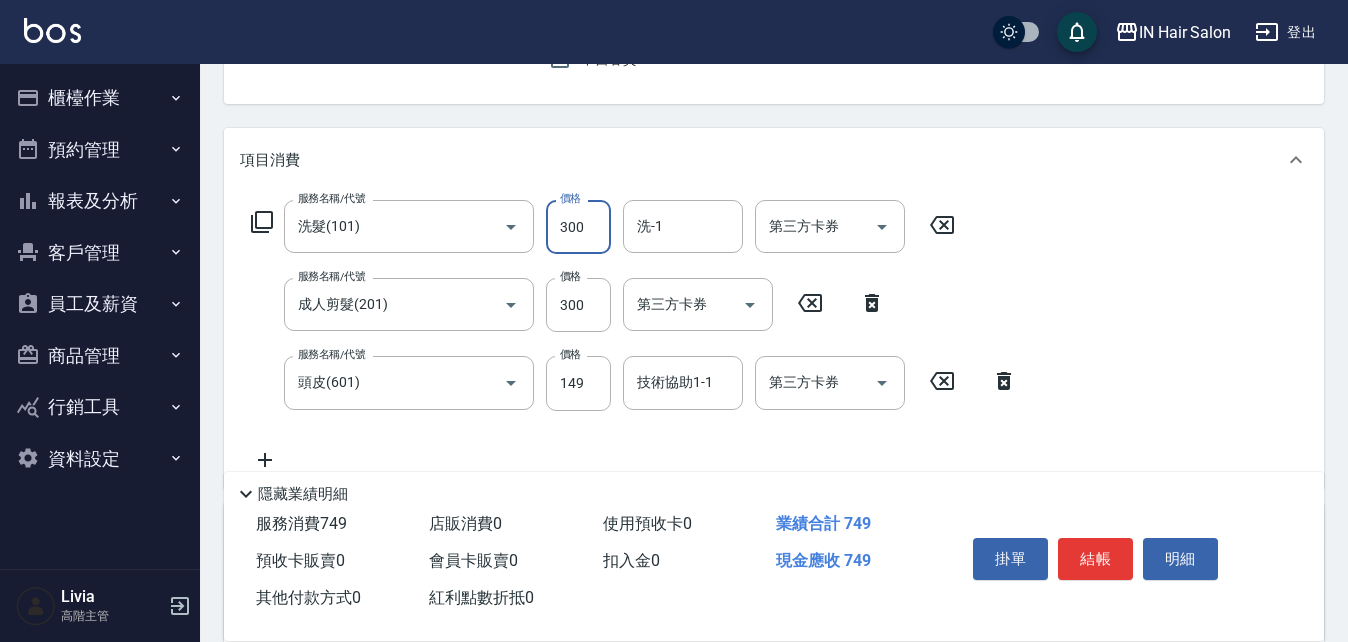 type on "300" 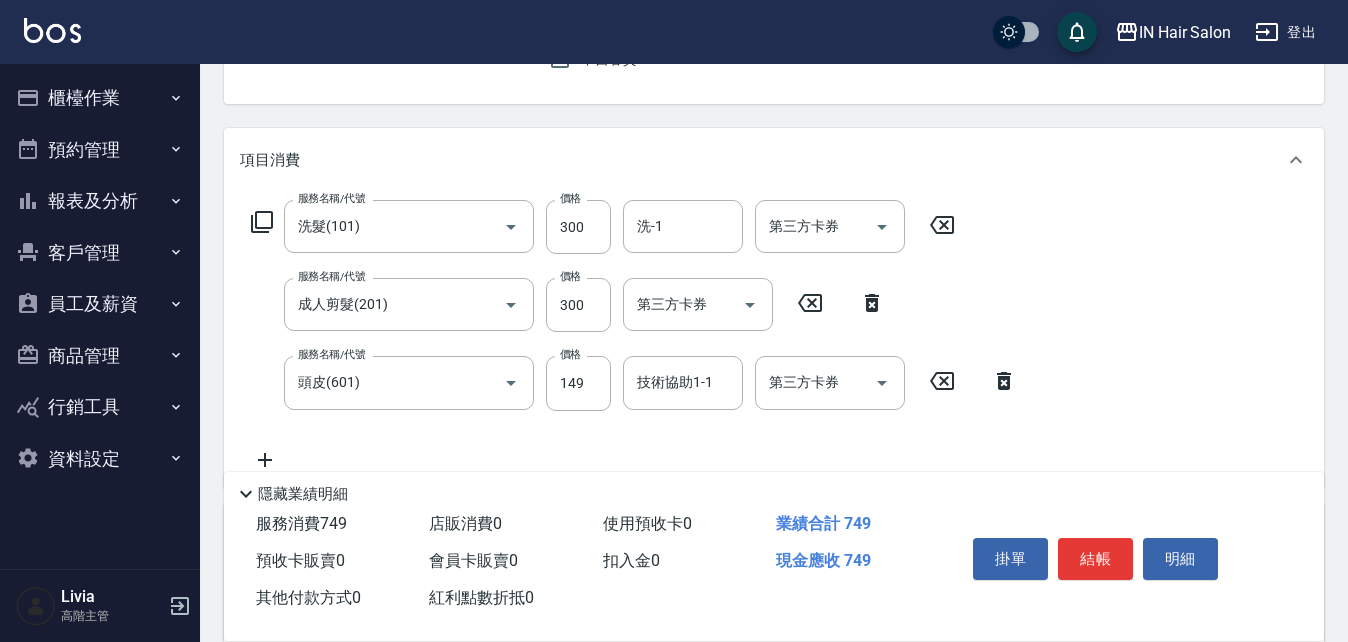 click on "服務名稱/代號 洗髮(101) 服務名稱/代號 價格 300 價格 洗-1 洗-1 第三方卡券 第三方卡券 服務名稱/代號 成人剪髮(201) 服務名稱/代號 價格 300 價格 第三方卡券 第三方卡券 服務名稱/代號 頭皮(601) 服務名稱/代號 價格 149 價格 技術協助1-1 技術協助1-1 第三方卡券 第三方卡券" at bounding box center [634, 335] 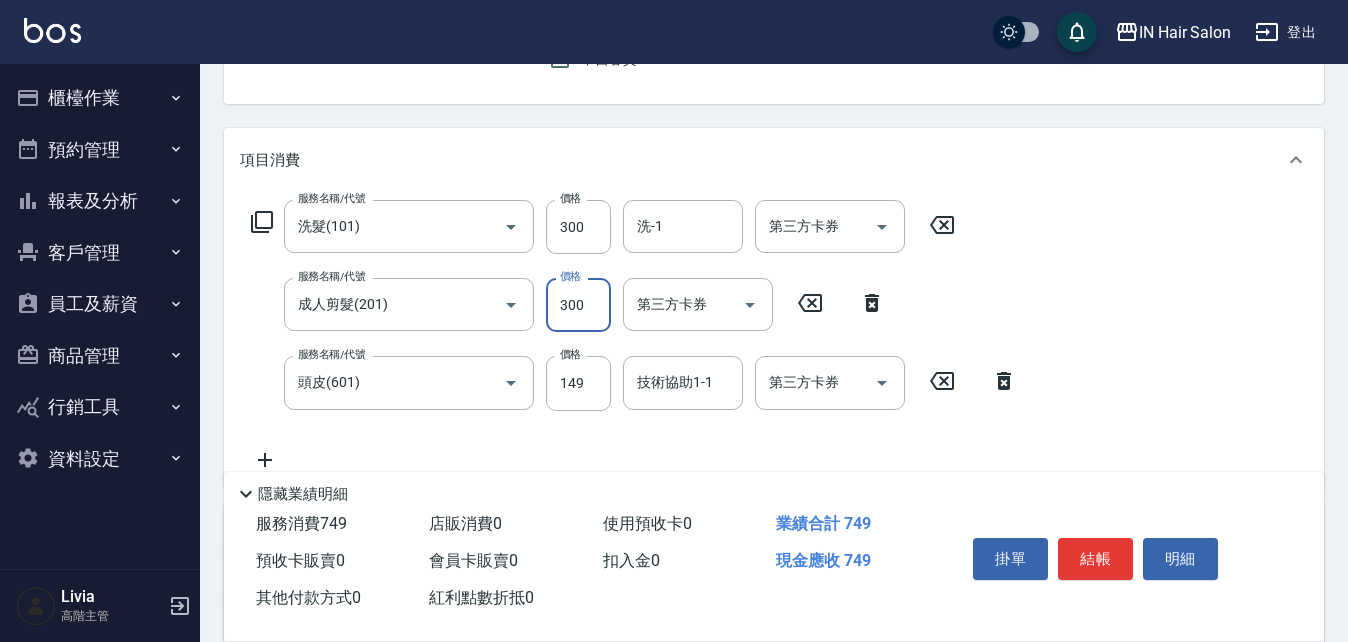 click on "300" at bounding box center (578, 305) 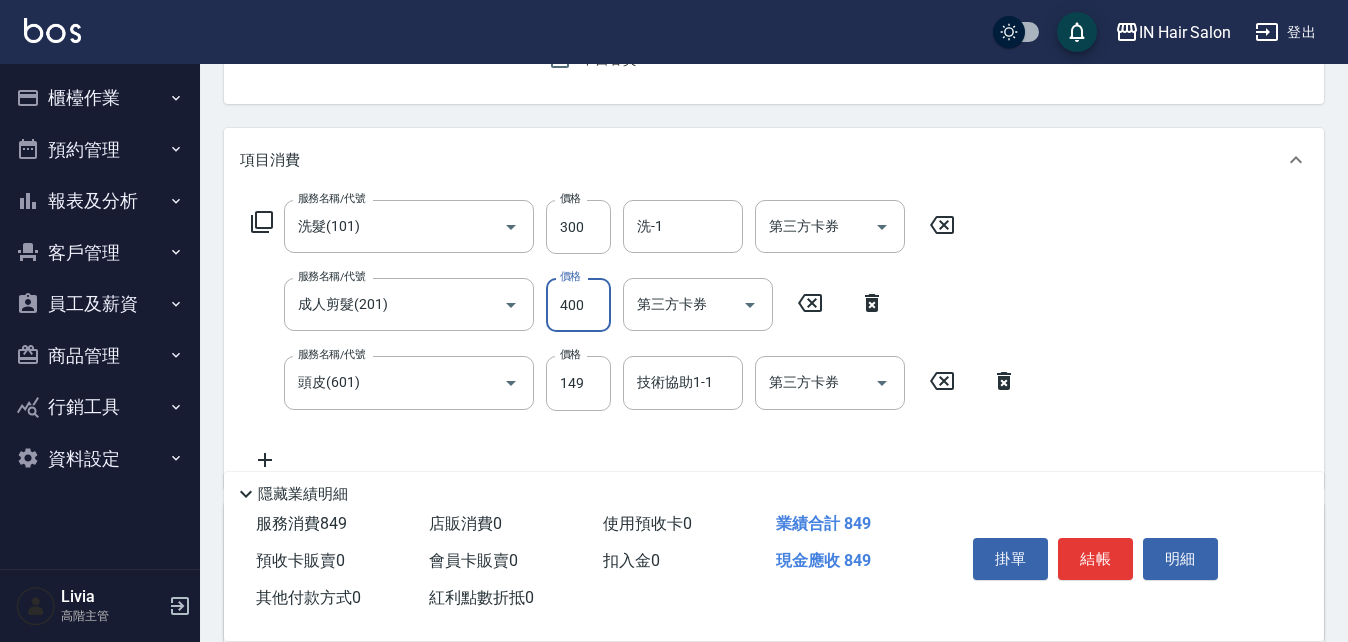 type on "400" 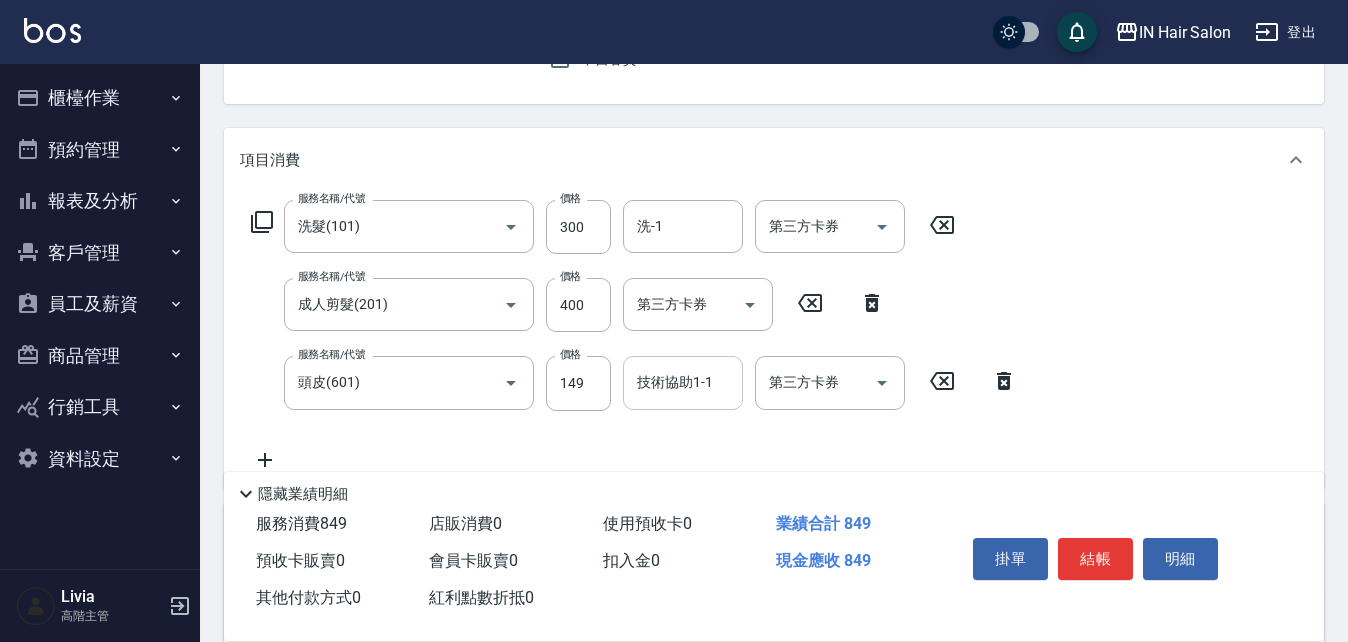 drag, startPoint x: 517, startPoint y: 436, endPoint x: 625, endPoint y: 381, distance: 121.19818 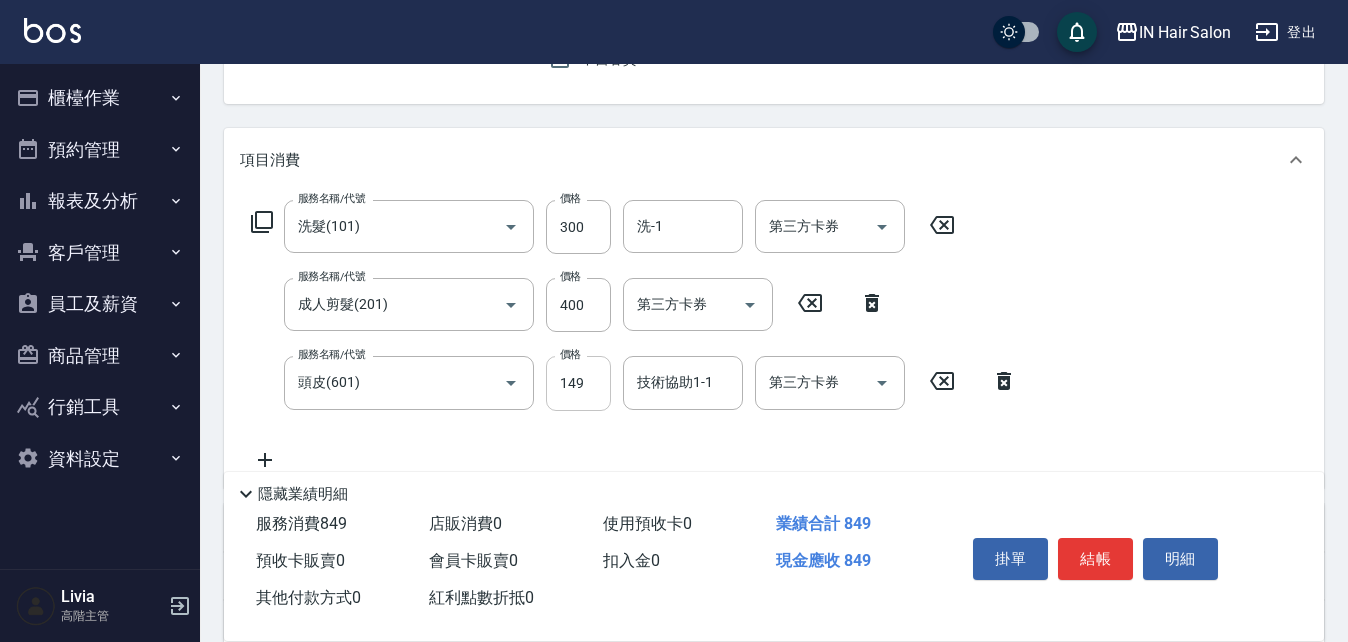 click on "149" at bounding box center (578, 383) 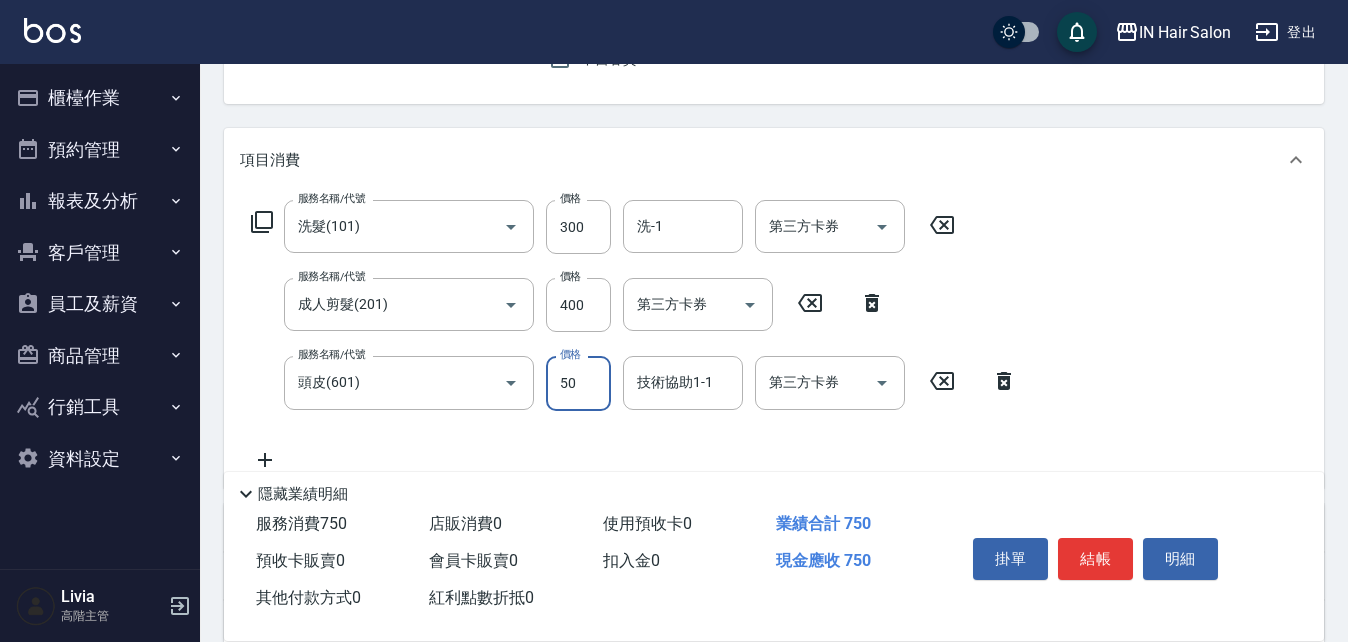 type on "50" 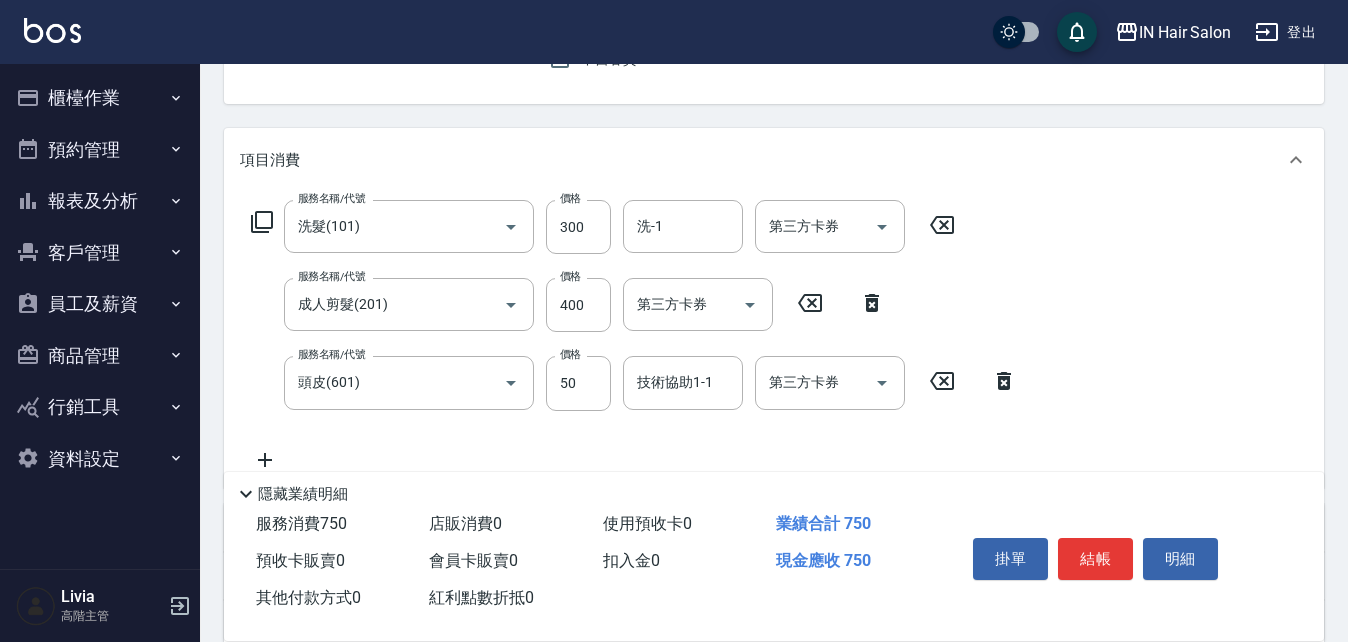 scroll, scrollTop: 0, scrollLeft: 0, axis: both 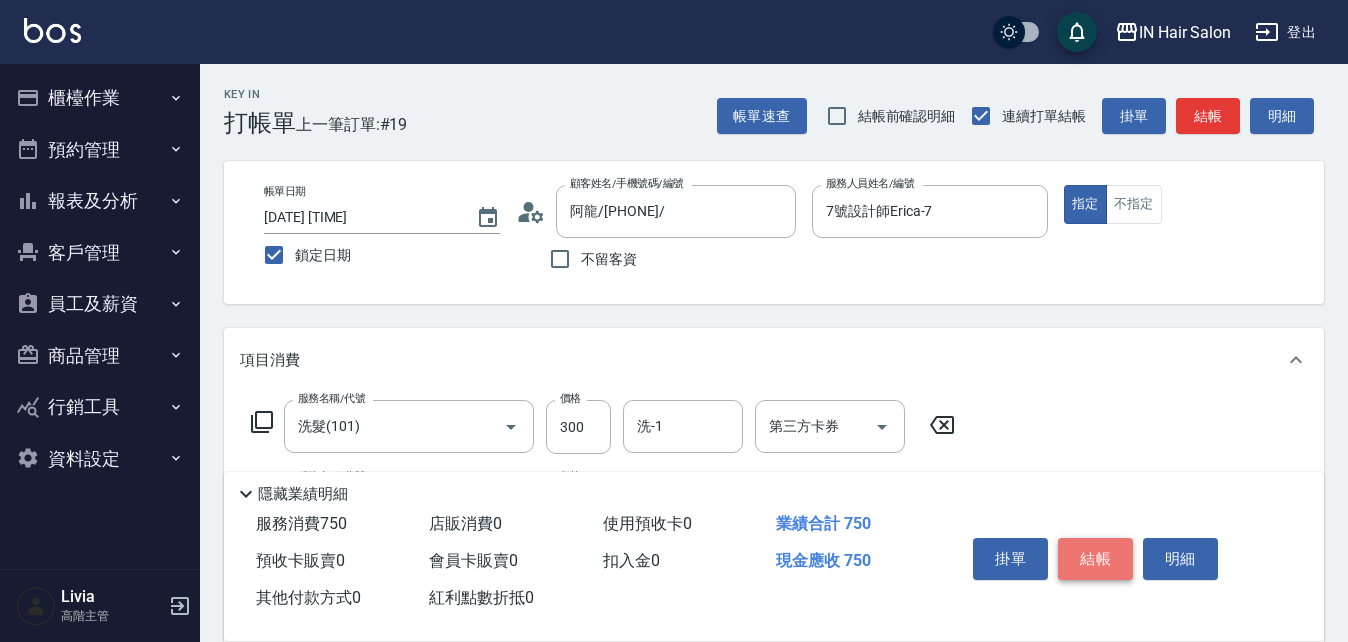 click on "結帳" at bounding box center [1095, 559] 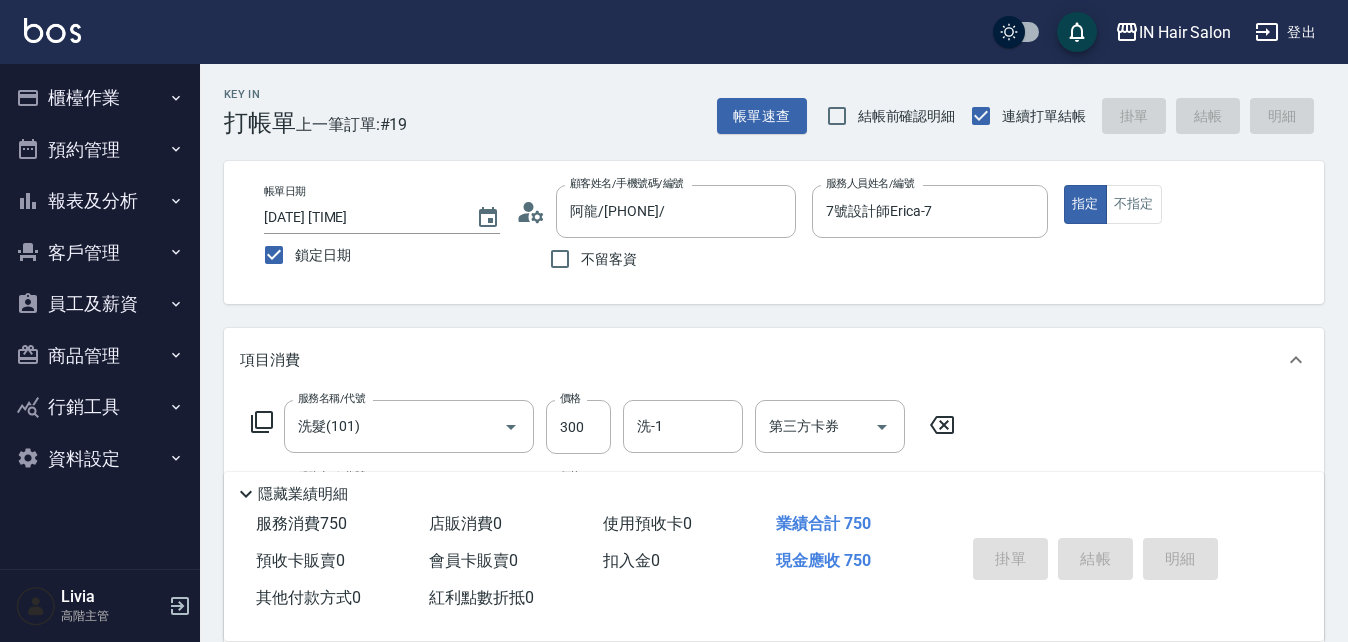 type 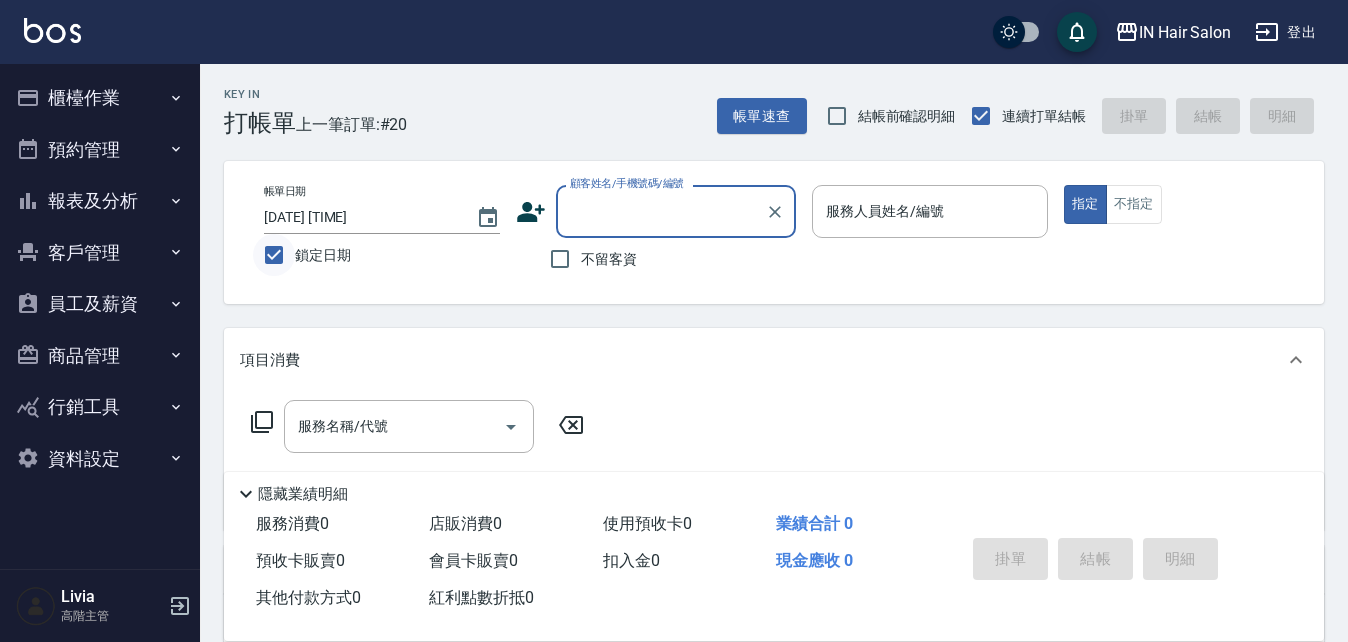 click on "鎖定日期" at bounding box center [274, 255] 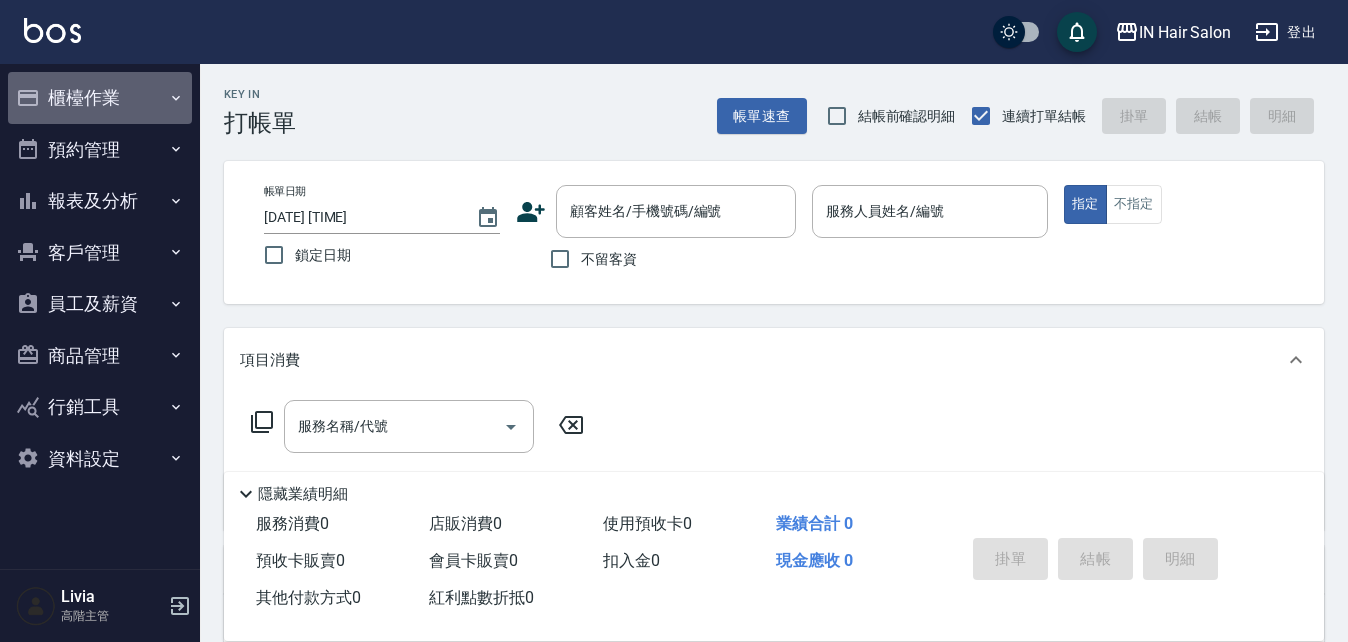 click on "櫃檯作業" at bounding box center (100, 98) 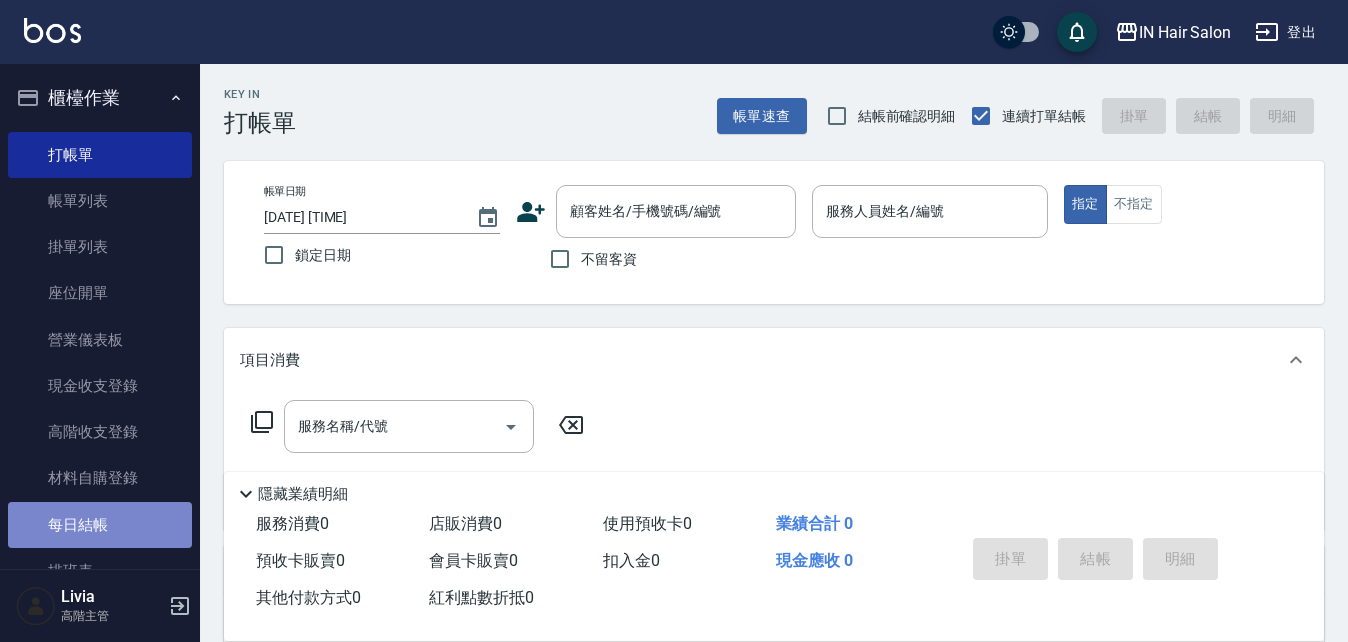 drag, startPoint x: 107, startPoint y: 527, endPoint x: 113, endPoint y: 507, distance: 20.880613 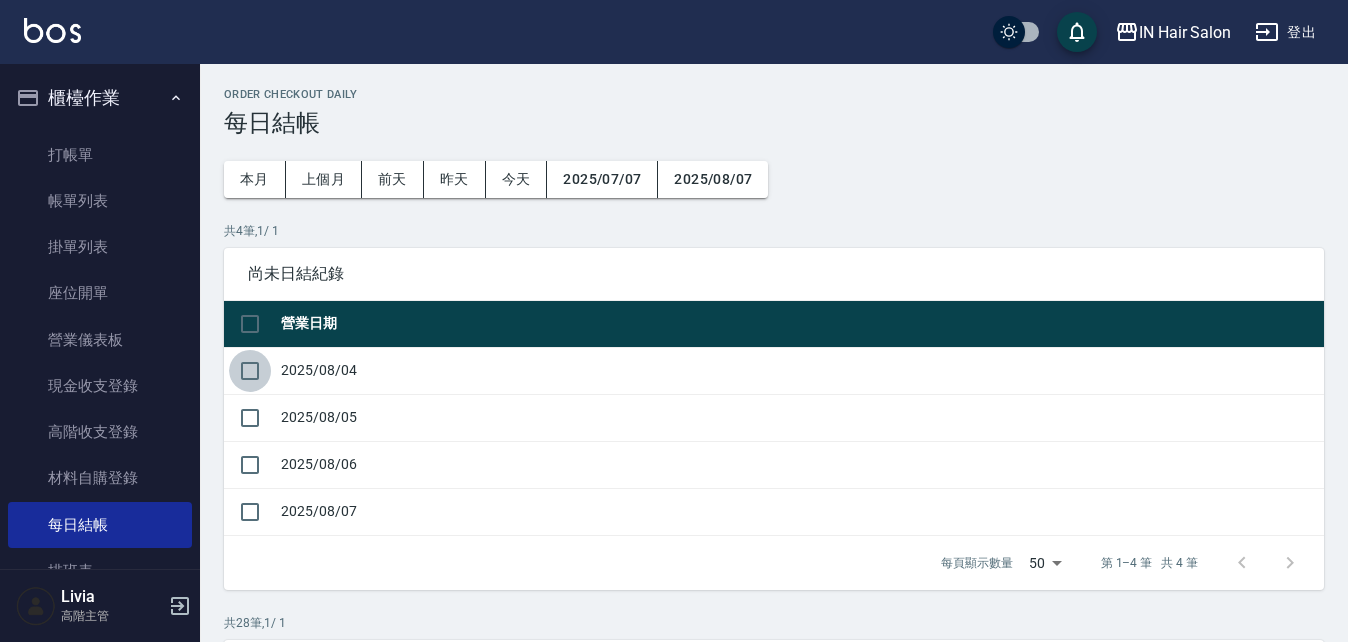 click at bounding box center (250, 371) 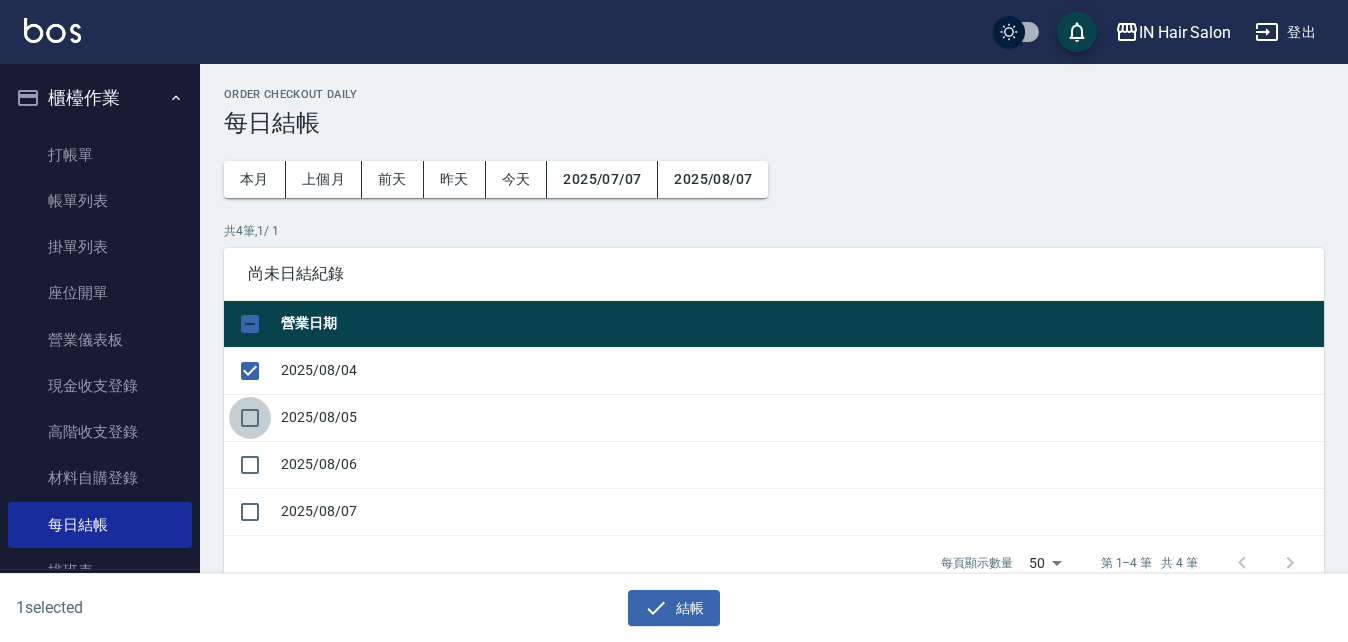 click at bounding box center [250, 418] 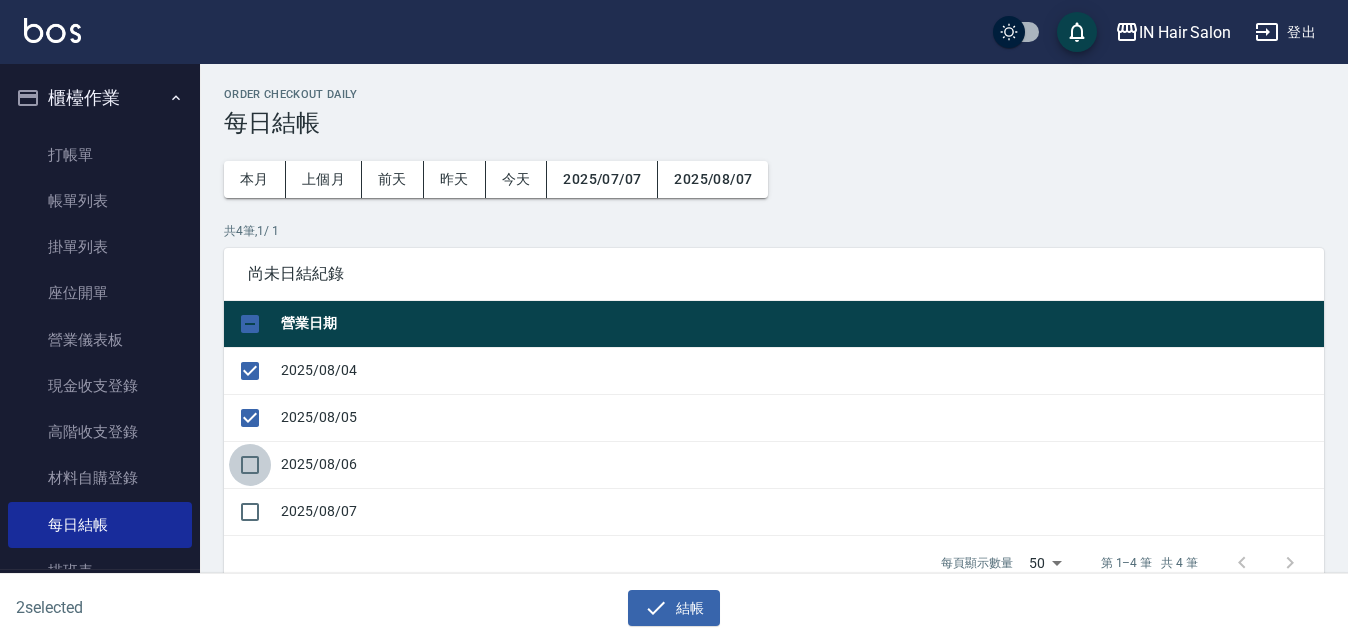 click at bounding box center (250, 465) 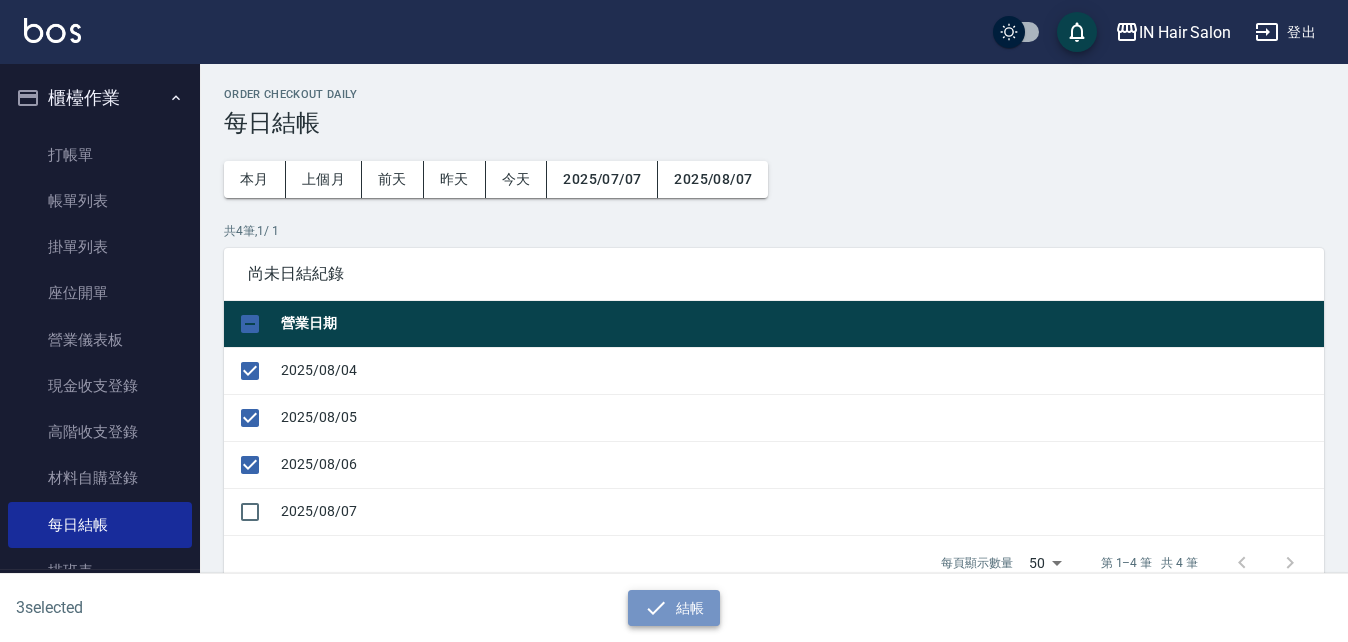 click on "結帳" at bounding box center (674, 608) 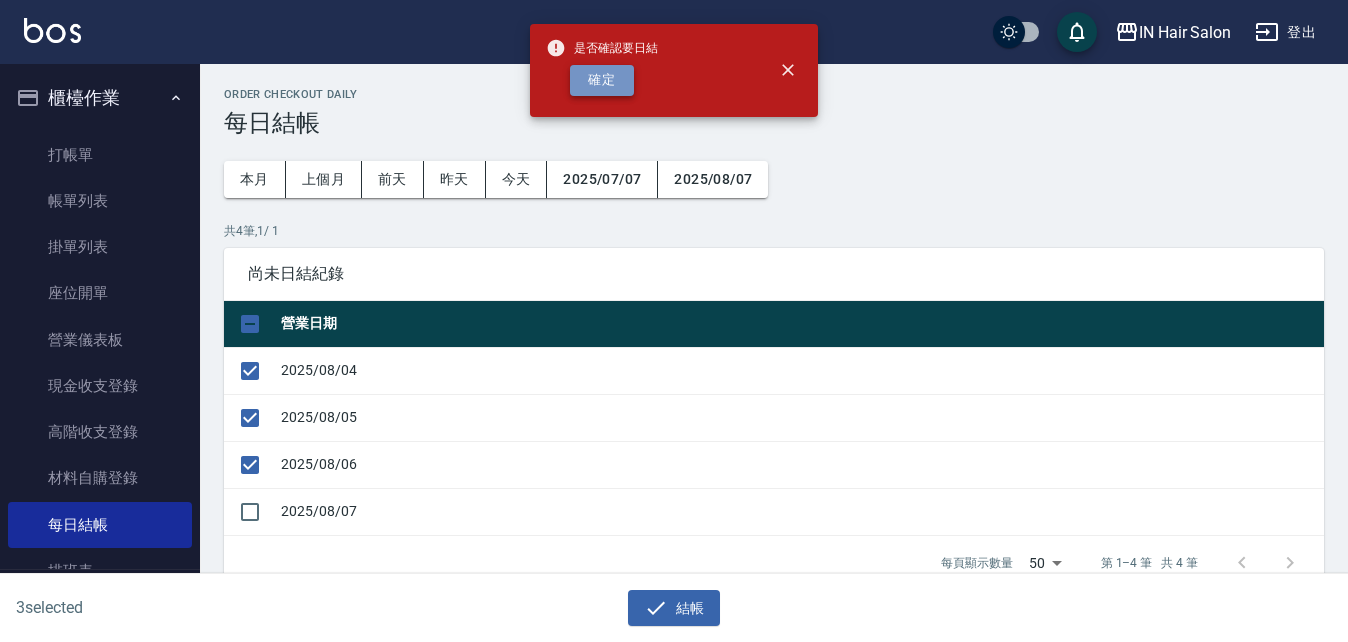 click on "確定" at bounding box center (602, 80) 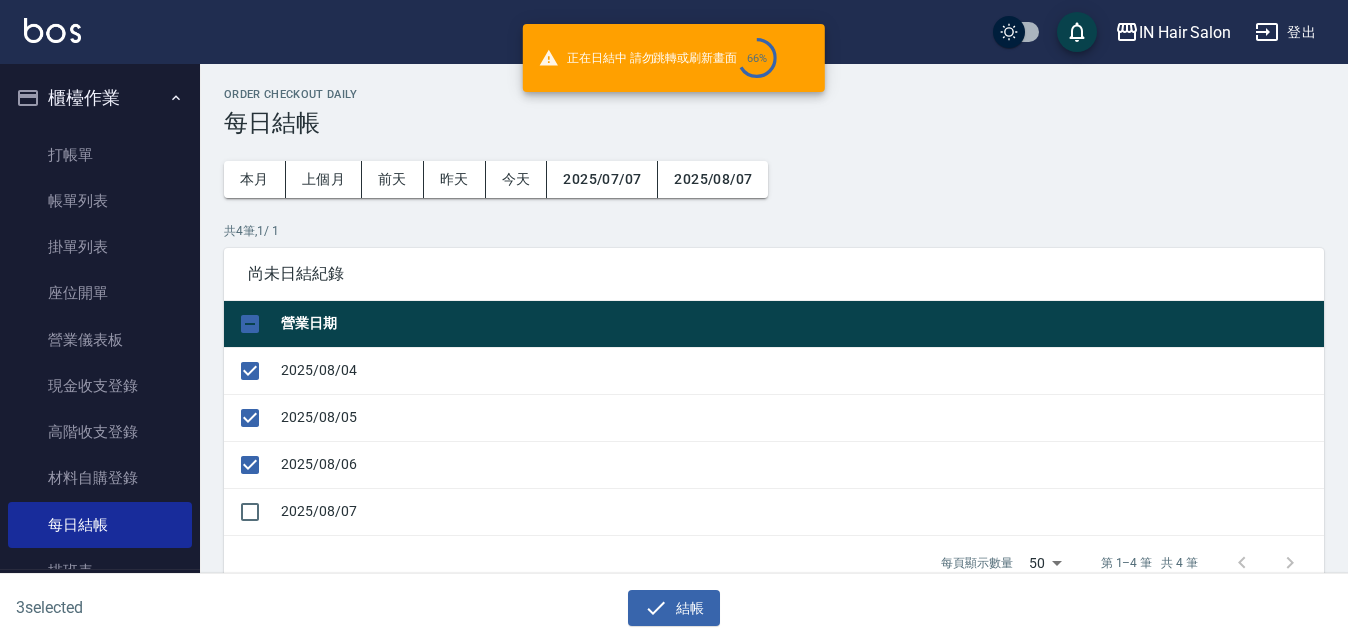 checkbox on "false" 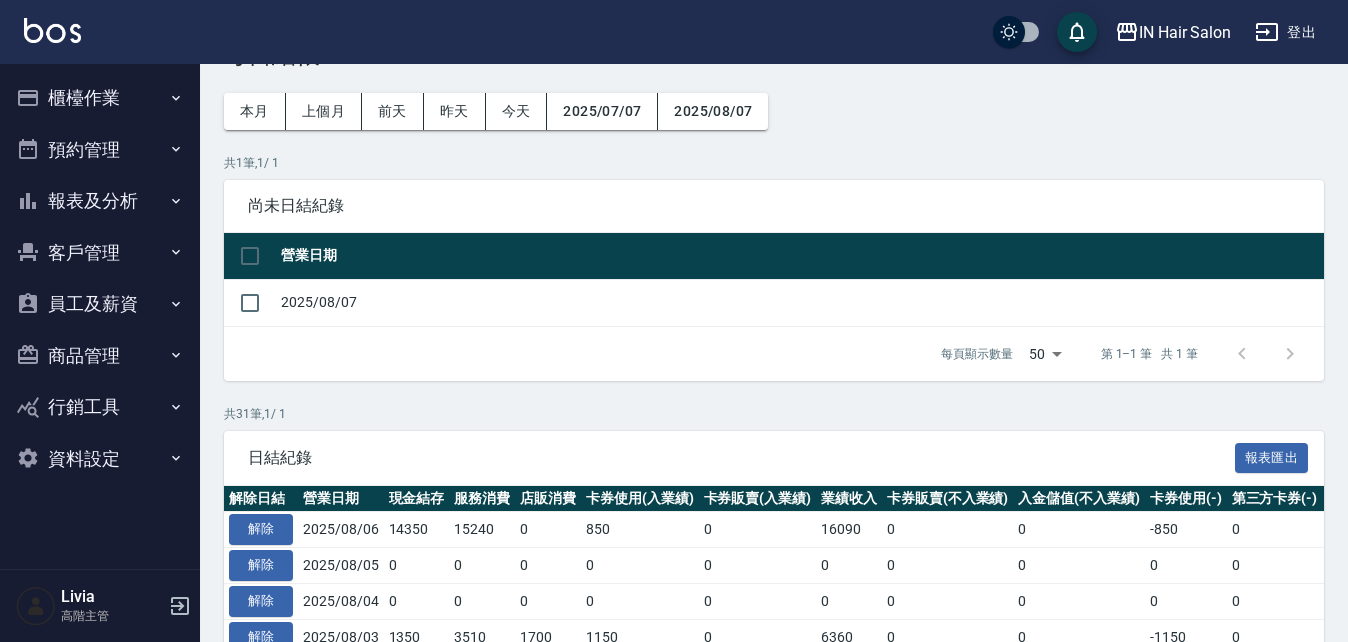 scroll, scrollTop: 200, scrollLeft: 0, axis: vertical 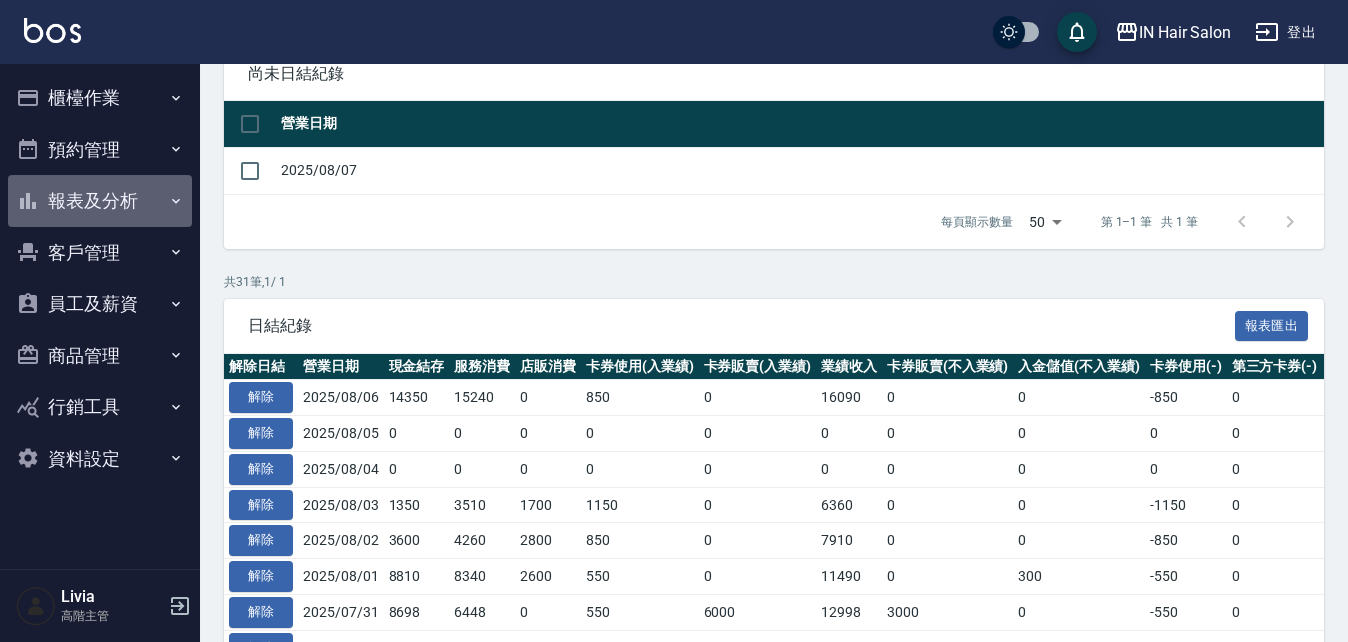 click on "報表及分析" at bounding box center [100, 201] 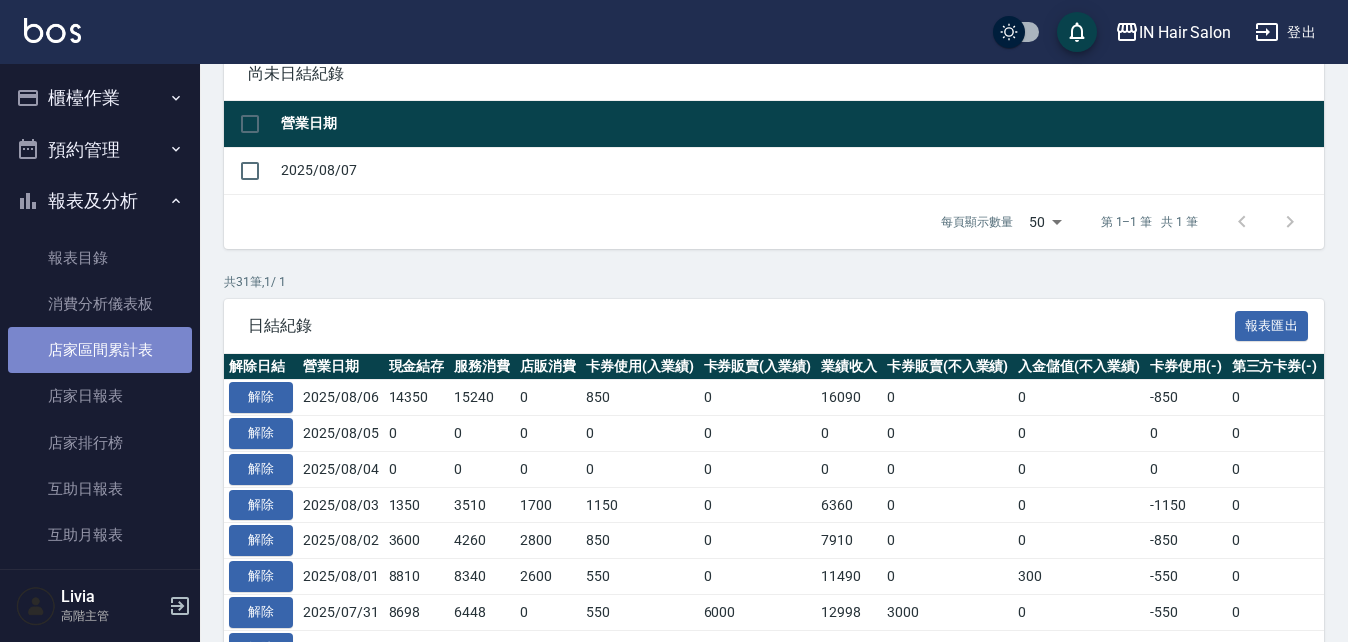 click on "店家區間累計表" at bounding box center [100, 350] 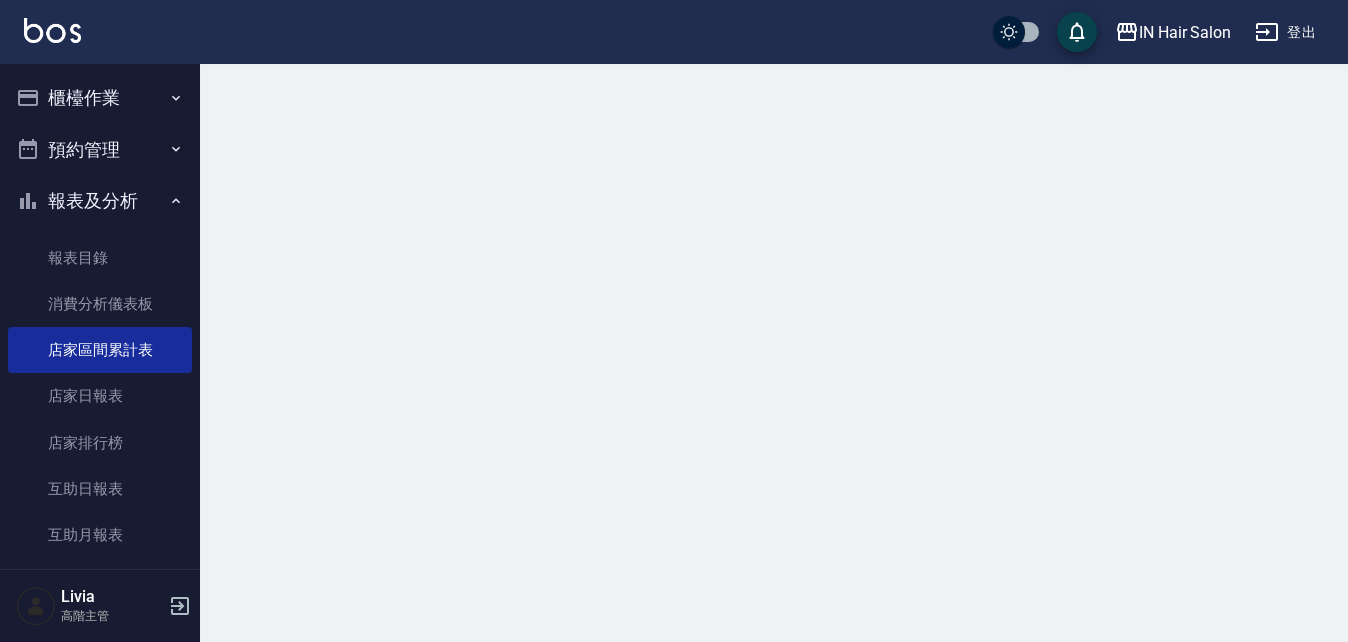 scroll, scrollTop: 0, scrollLeft: 0, axis: both 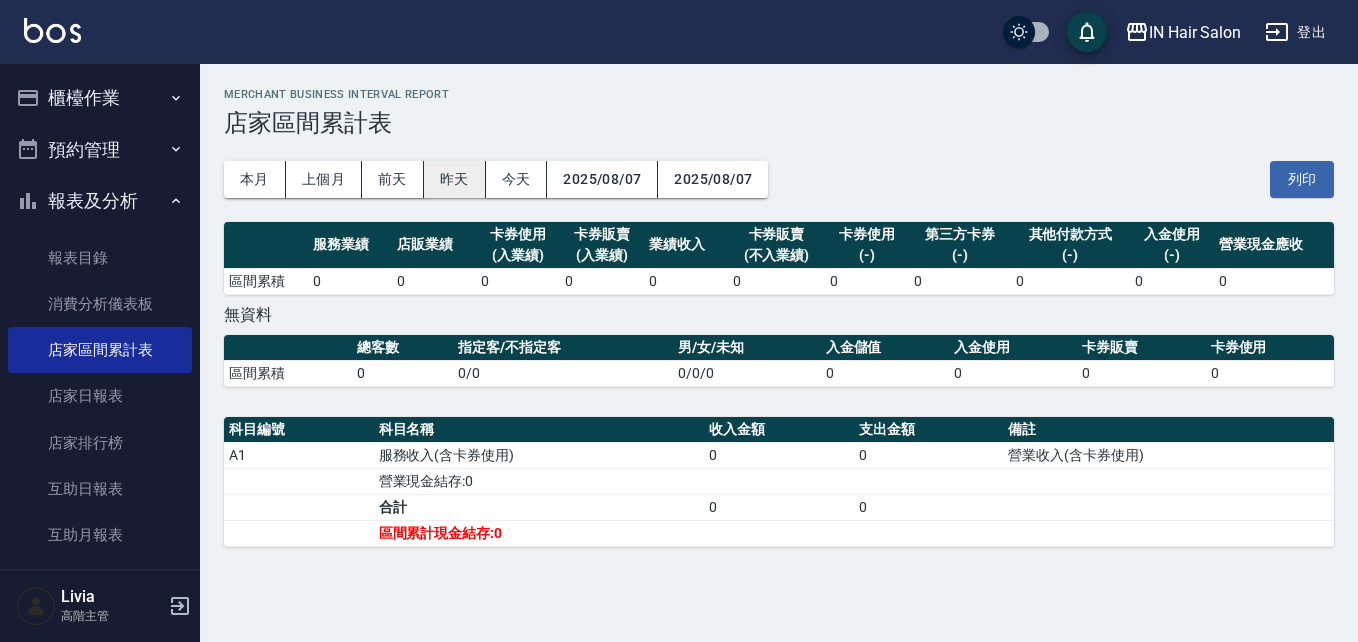 click on "昨天" at bounding box center (455, 179) 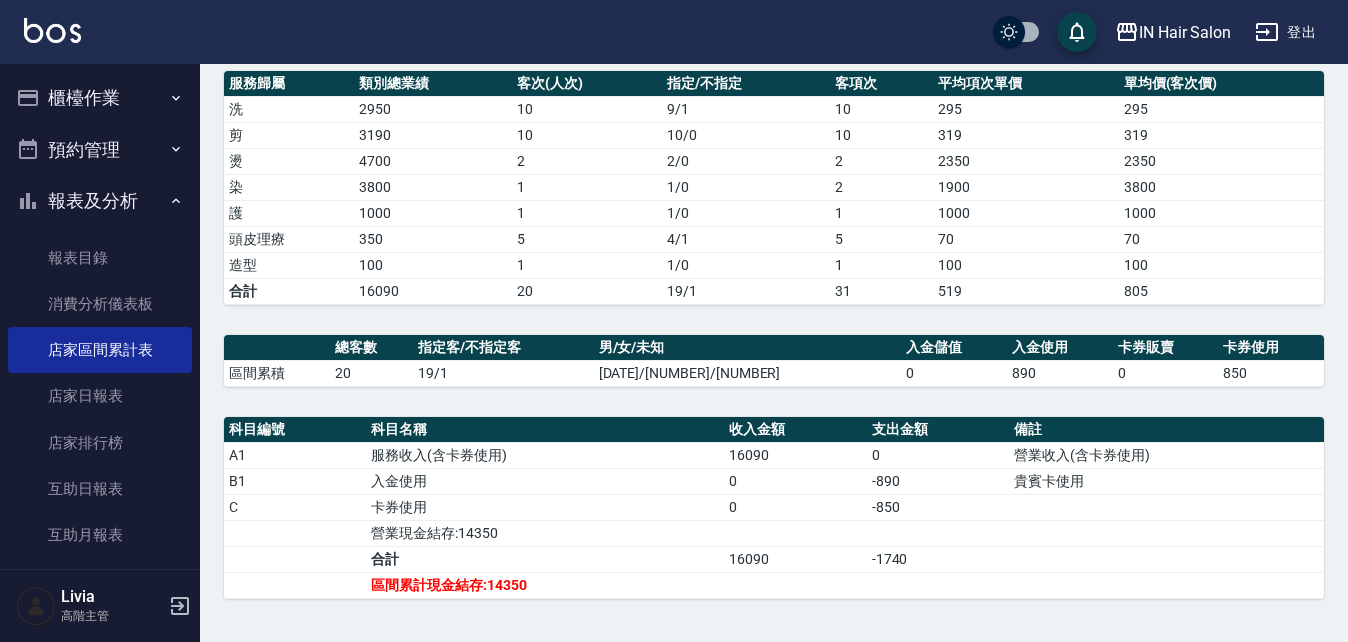 scroll, scrollTop: 265, scrollLeft: 0, axis: vertical 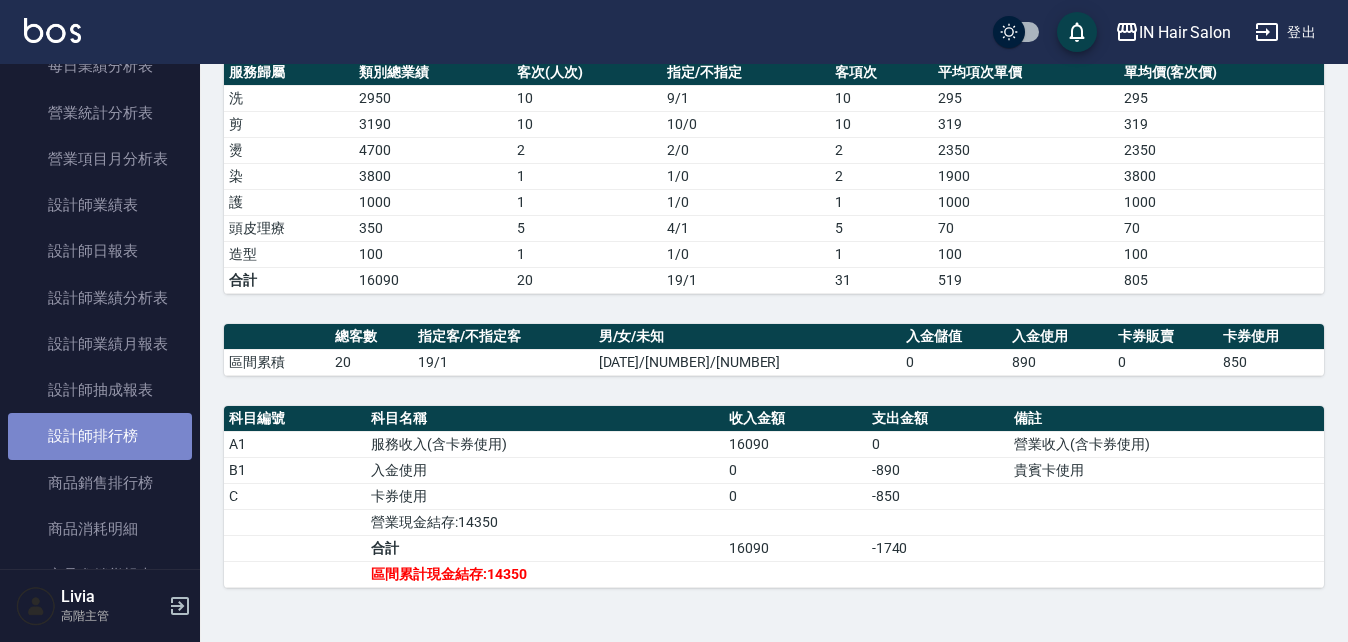click on "設計師排行榜" at bounding box center (100, 436) 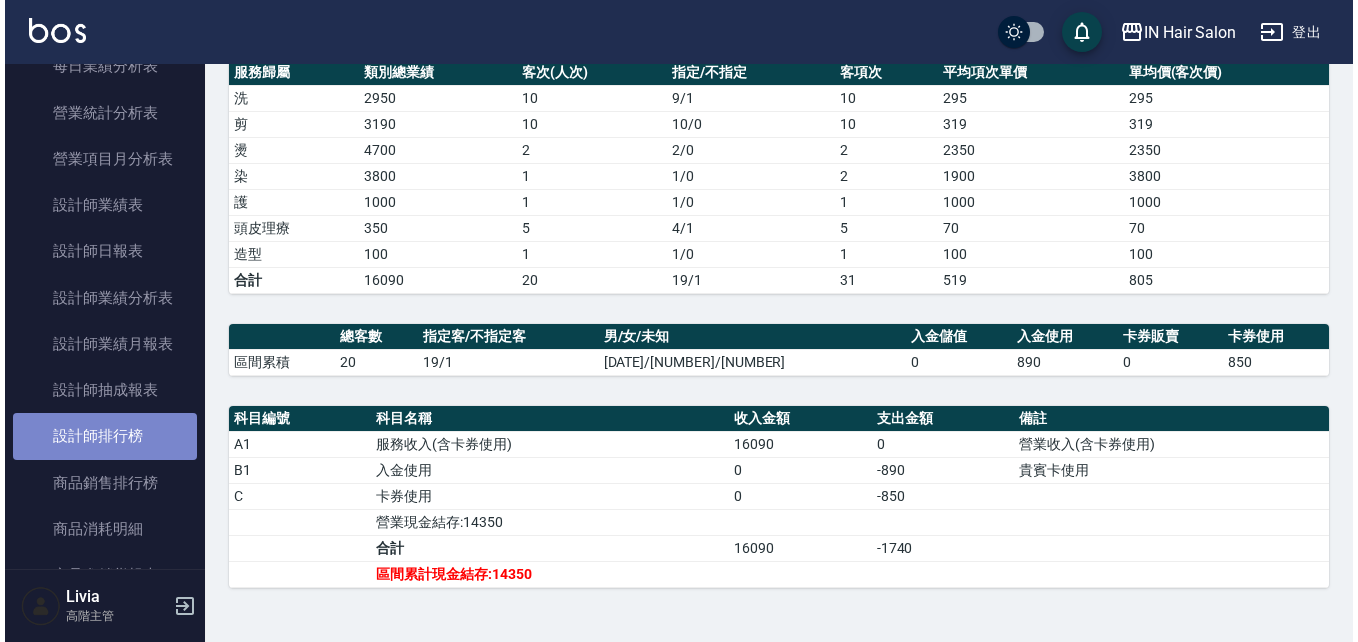 scroll, scrollTop: 0, scrollLeft: 0, axis: both 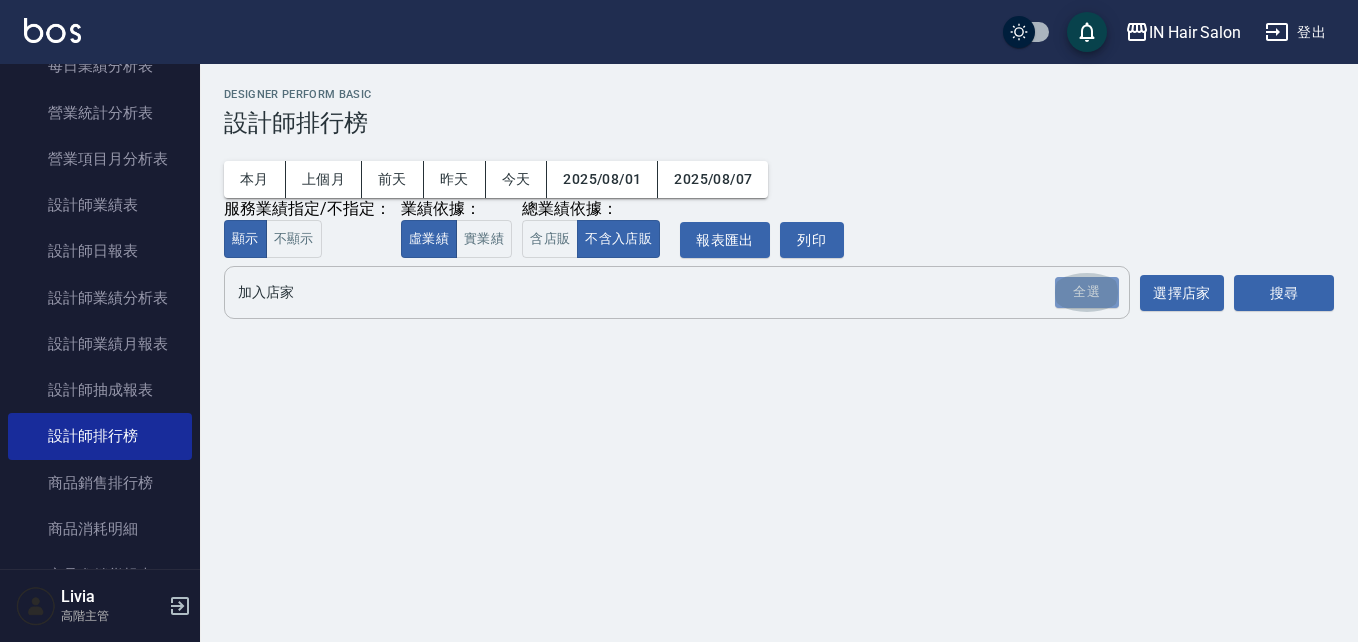 drag, startPoint x: 1072, startPoint y: 290, endPoint x: 1043, endPoint y: 290, distance: 29 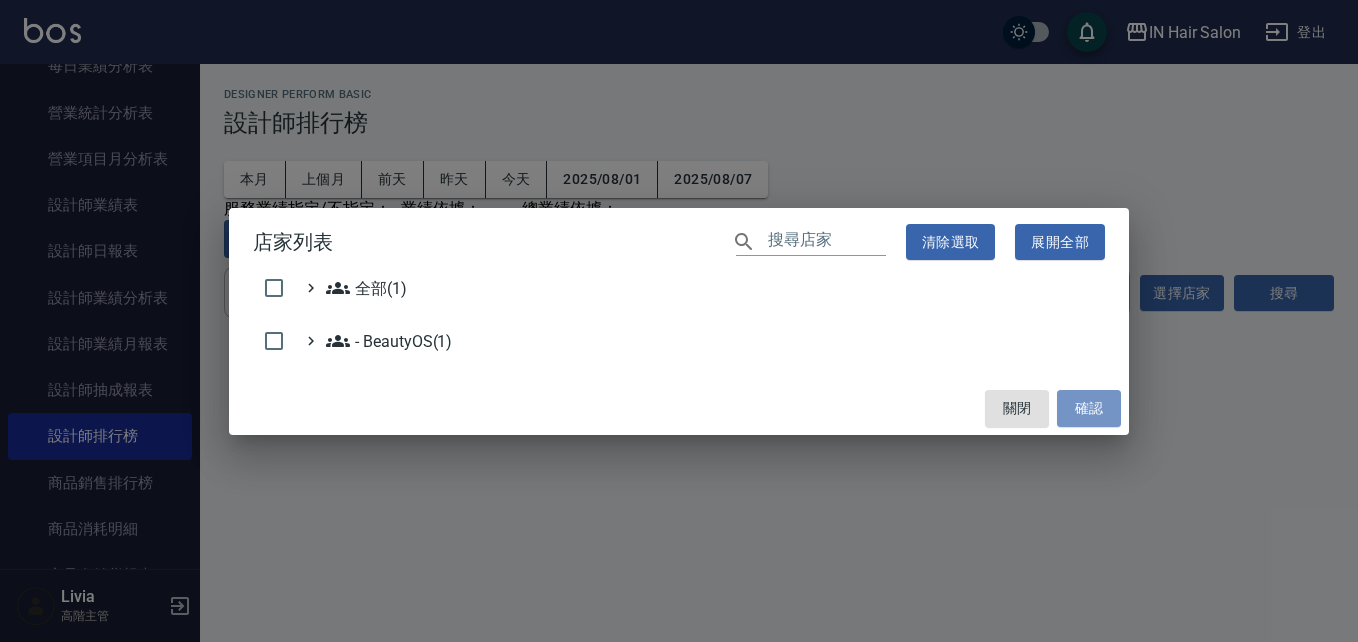 drag, startPoint x: 1083, startPoint y: 406, endPoint x: 764, endPoint y: 304, distance: 334.91043 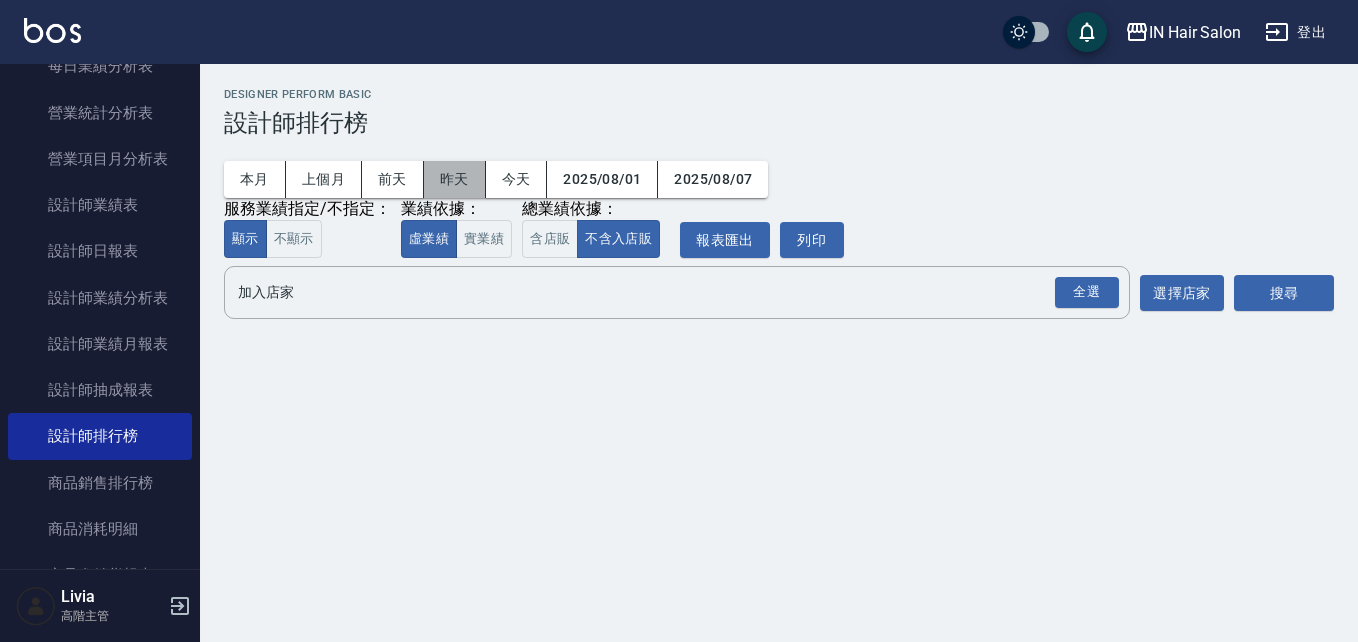 click on "昨天" at bounding box center (455, 179) 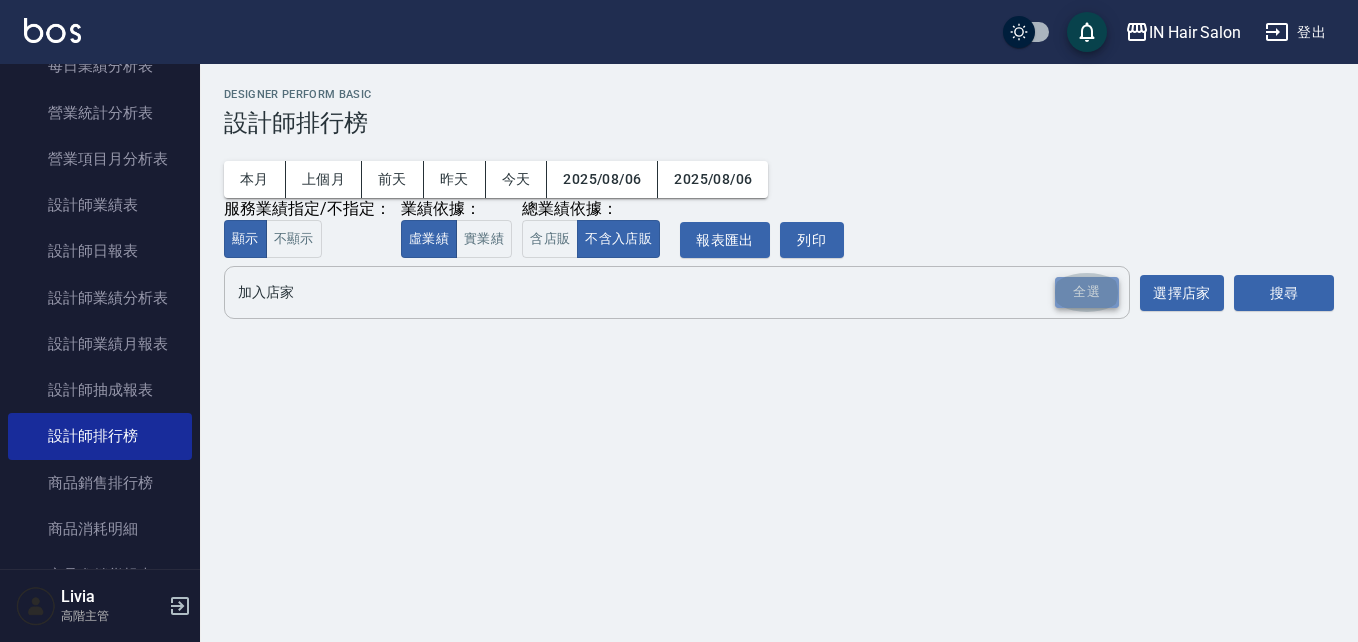 click on "全選" at bounding box center [1087, 292] 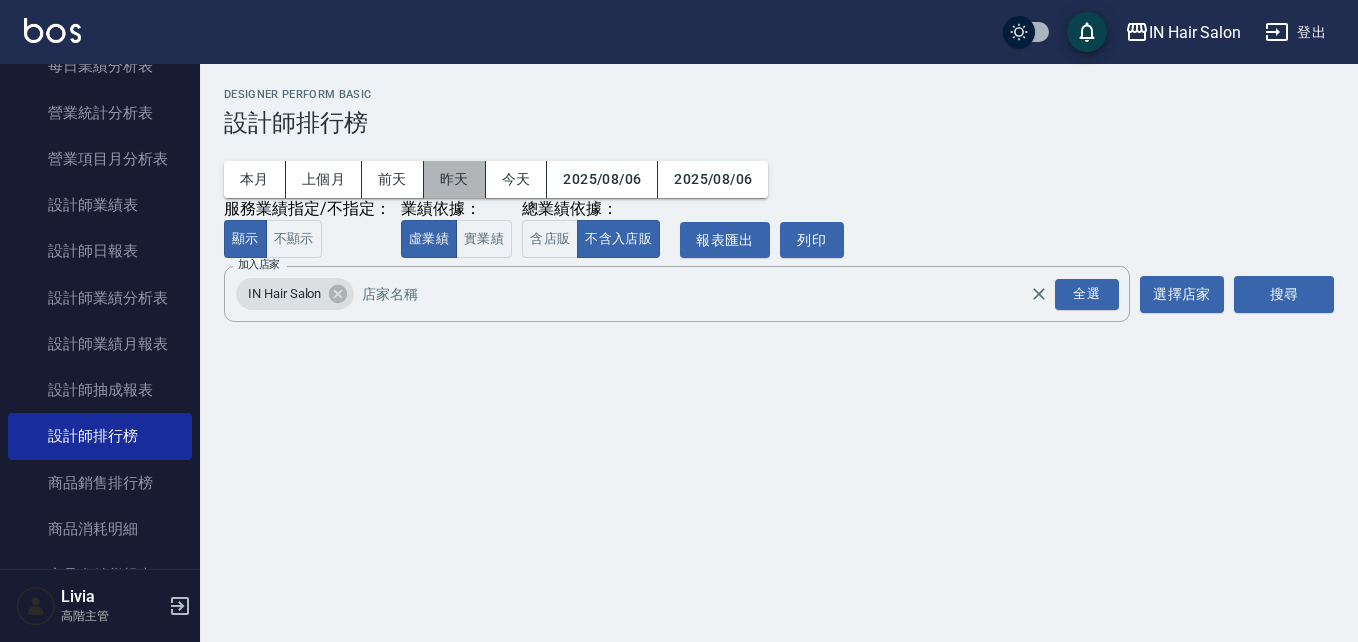 click on "昨天" at bounding box center (455, 179) 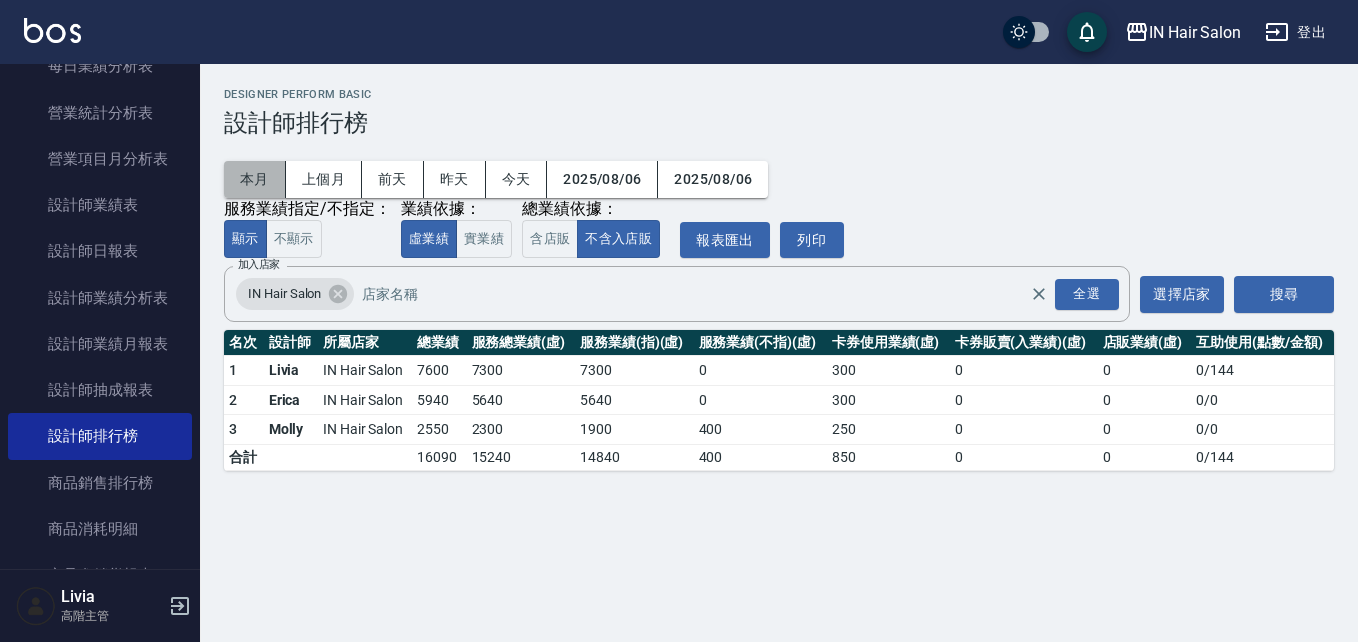 click on "本月" at bounding box center (255, 179) 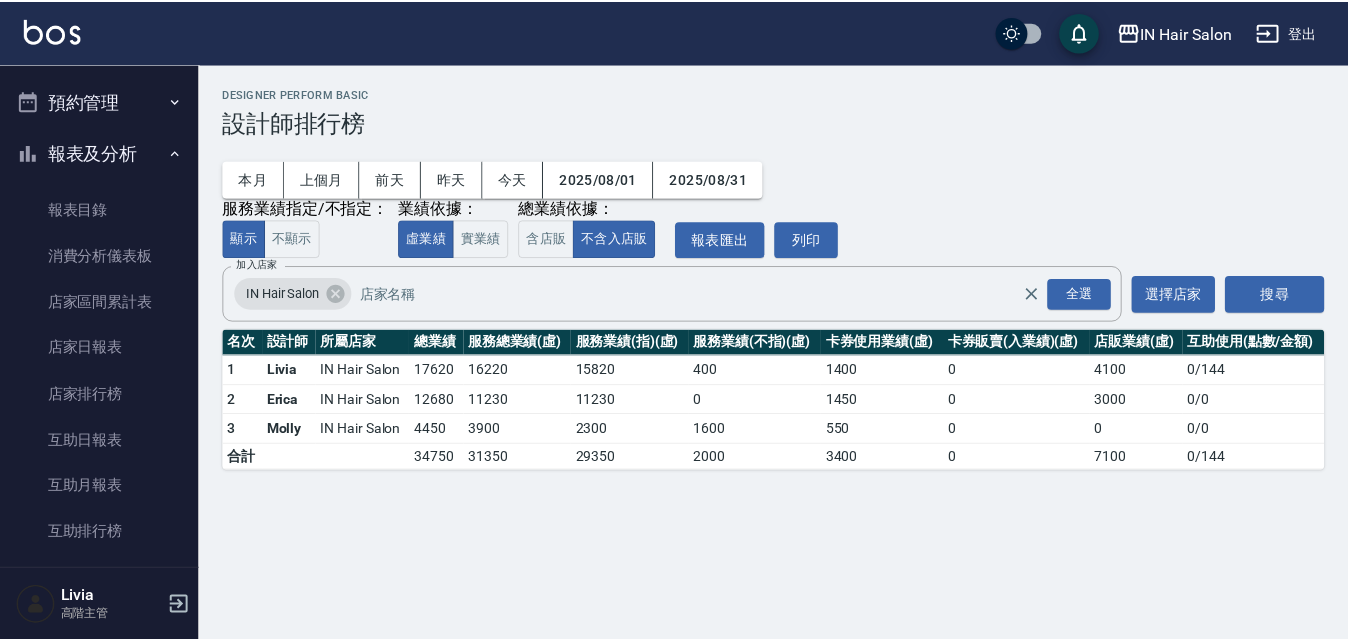 scroll, scrollTop: 0, scrollLeft: 0, axis: both 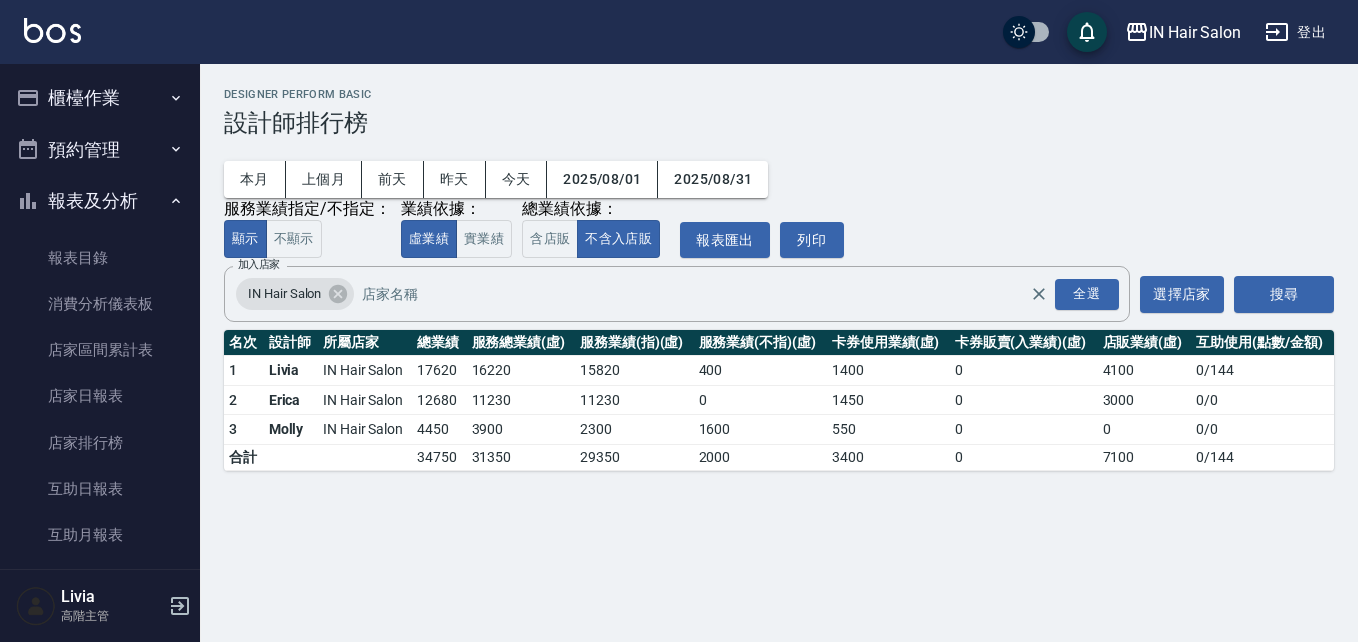click on "櫃檯作業" at bounding box center [100, 98] 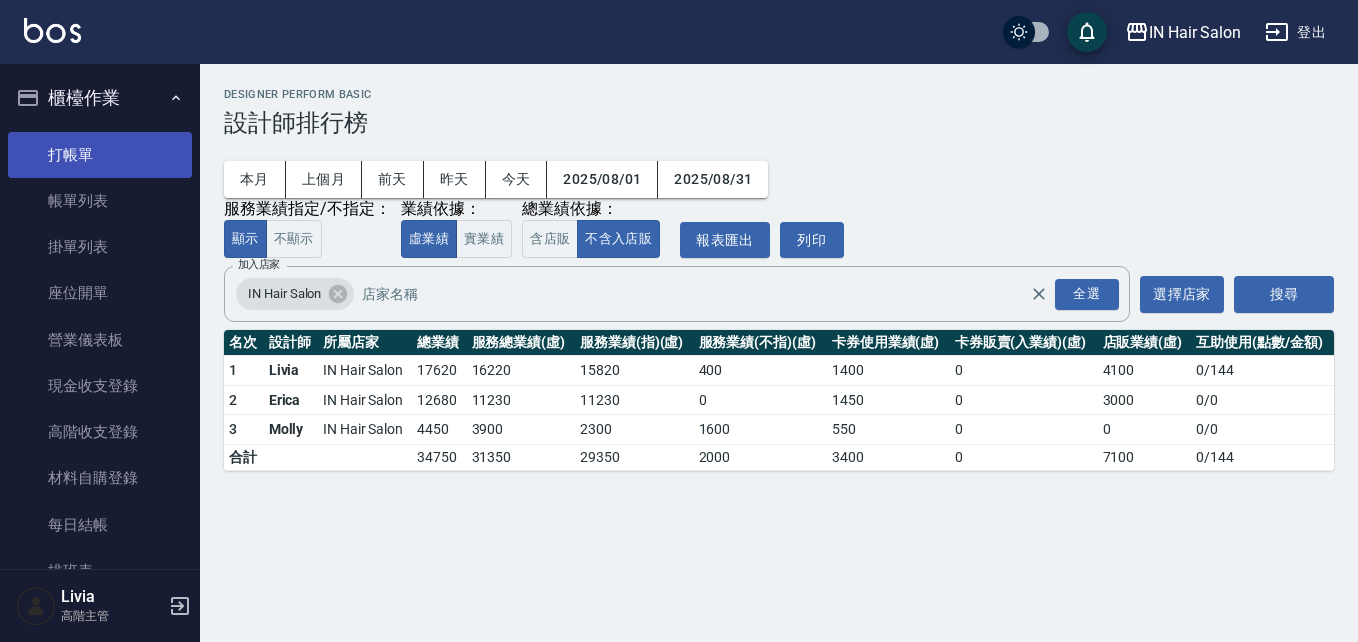 click on "打帳單" at bounding box center (100, 155) 